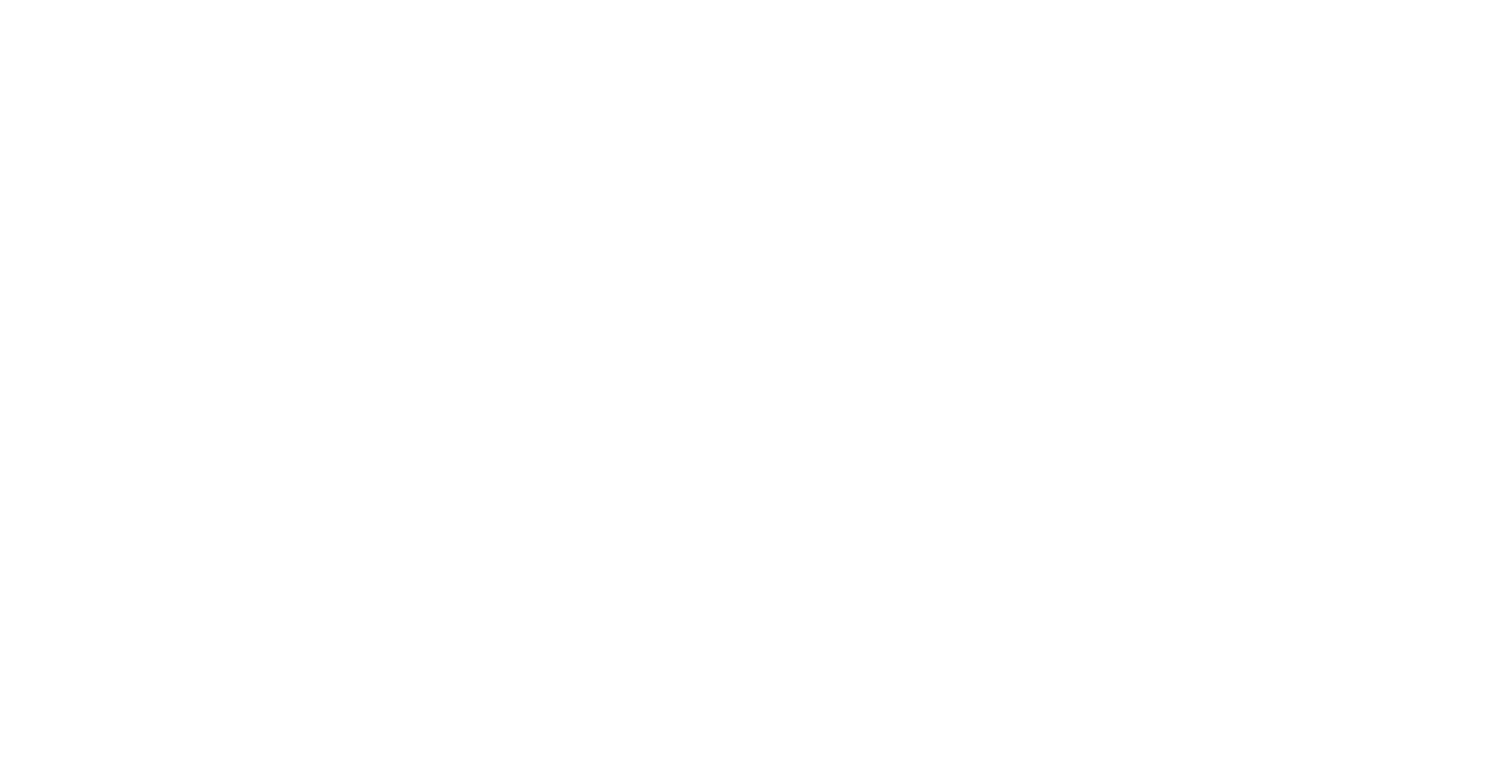 scroll, scrollTop: 0, scrollLeft: 0, axis: both 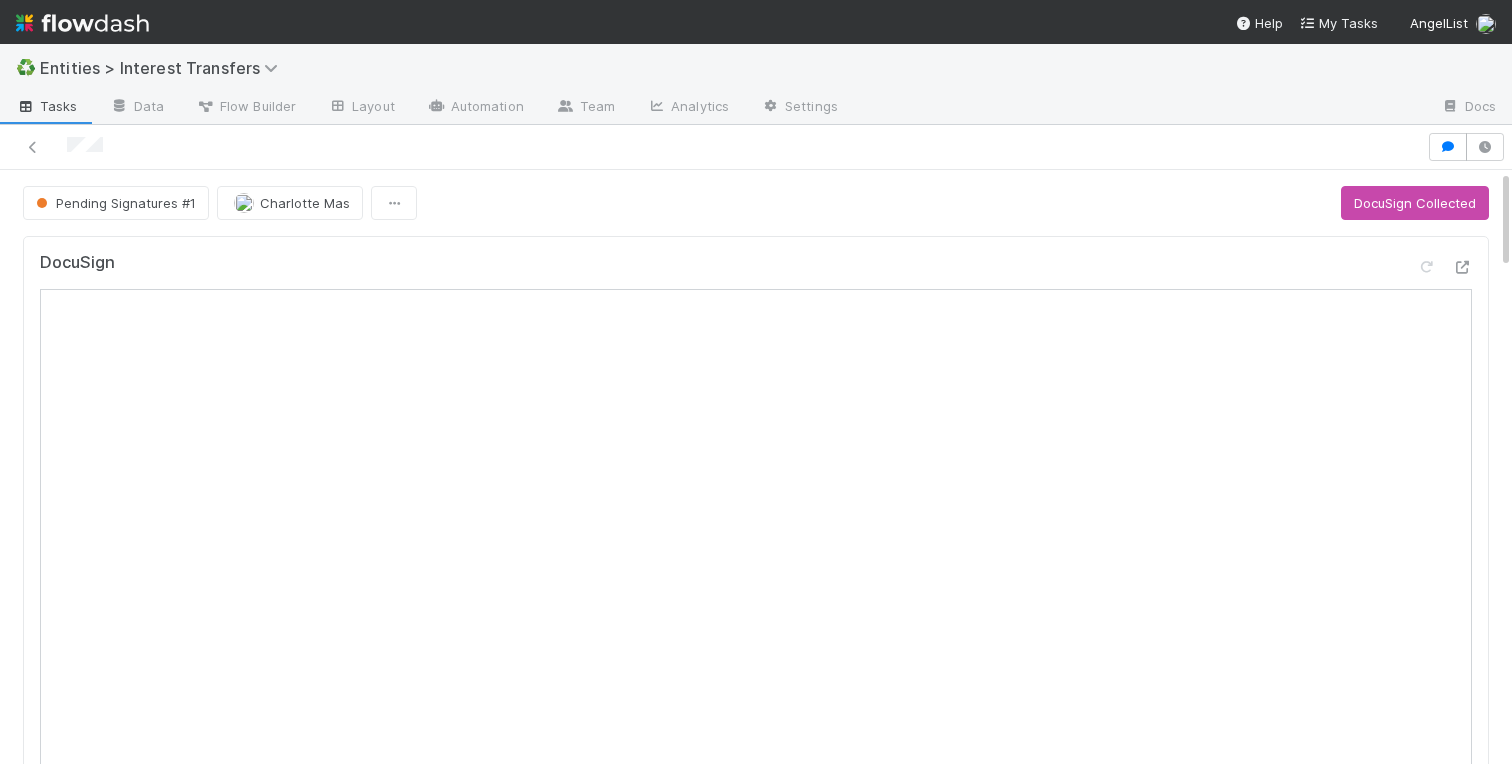 click on "DocuSign Accreditation Status   Linked Workflow Tasks You do not have access to the   LP Account Setup MegaFlow   workflow. IRA Closing   Distributions <> LPIT   Create a new  task Link an existing  task Funds to Transfer
2.3% of  QP-Apptronik IV, a series of Tyrell Ventures Funds, LP  — 506(b), min. QP, Tyrell LLC, Tyrell LLC, Custom Fund Documents
Details Edit Membership Transfer Application Id  2024 Priority Date  Primary Front Thread  Transferor: Email Address  Transfer Complexity    Entities are related party (IRC 267)  Description of transferee's relationship to transferor  Purpose of Transfer  Purpose of Transfer (Other Reason)  Transferor: Entity Name  Transferor: Treasury Profile  Transferor: Entity Id  Transferor: Entity Type  Transferor: Signatory Name  Transferee: Entity Name  Transferee: Signatory Name  Transferee: Entity Id  Transferee: Treasury Profile  Transferee: Email Address  Transferee Invited At  Transferee Invitation Link  Lead(s) Invited At  Requested Transfer Effective Date   DD" at bounding box center (756, 1983) 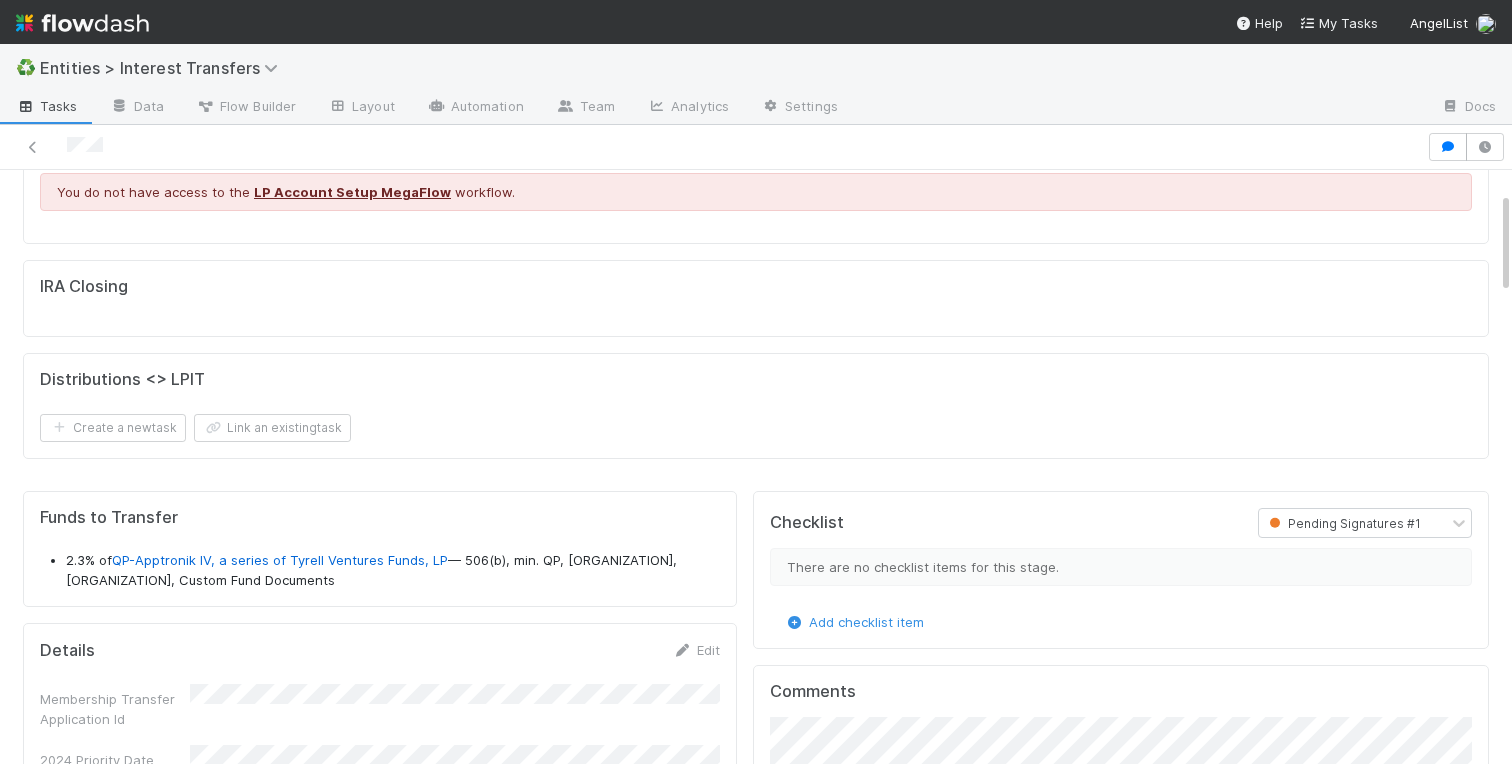 scroll, scrollTop: 1076, scrollLeft: 0, axis: vertical 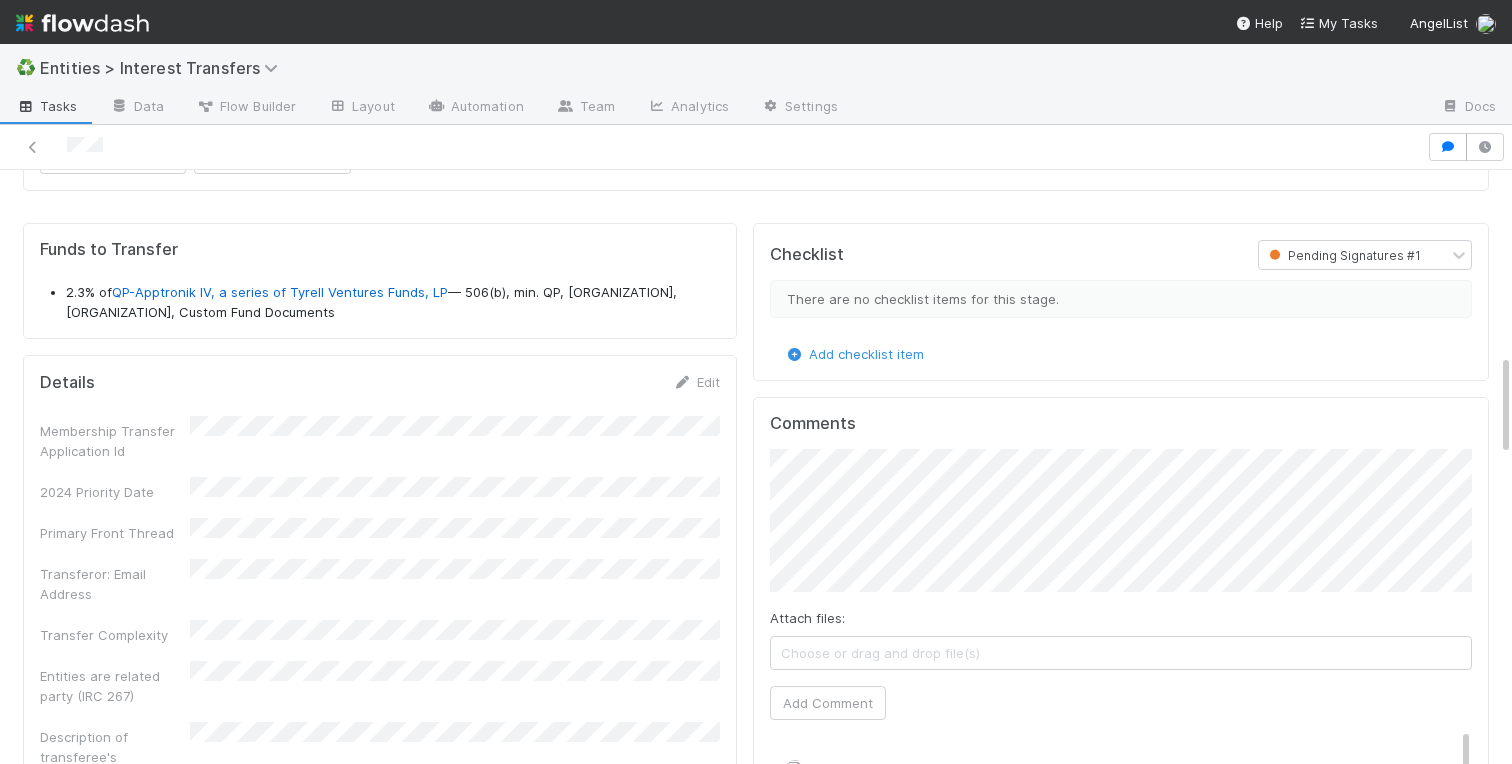 click on "DocuSign Accreditation Status   Linked Workflow Tasks You do not have access to the   LP Account Setup MegaFlow   workflow. IRA Closing   Distributions <> LPIT   Create a new  task Link an existing  task Funds to Transfer
2.3% of  QP-Apptronik IV, a series of Tyrell Ventures Funds, LP  — 506(b), min. QP, Tyrell LLC, Tyrell LLC, Custom Fund Documents
Details Edit Membership Transfer Application Id  2024 Priority Date  Primary Front Thread  Transferor: Email Address  Transfer Complexity    Entities are related party (IRC 267)  Description of transferee's relationship to transferor  Purpose of Transfer  Purpose of Transfer (Other Reason)  Transferor: Entity Name  Transferor: Treasury Profile  Transferor: Entity Id  Transferor: Entity Type  Transferor: Signatory Name  Transferee: Entity Name  Transferee: Signatory Name  Transferee: Entity Id  Transferee: Treasury Profile  Transferee: Email Address  Transferee Invited At  Transferee Invitation Link  Lead(s) Invited At  Requested Transfer Effective Date   DD" at bounding box center [756, 907] 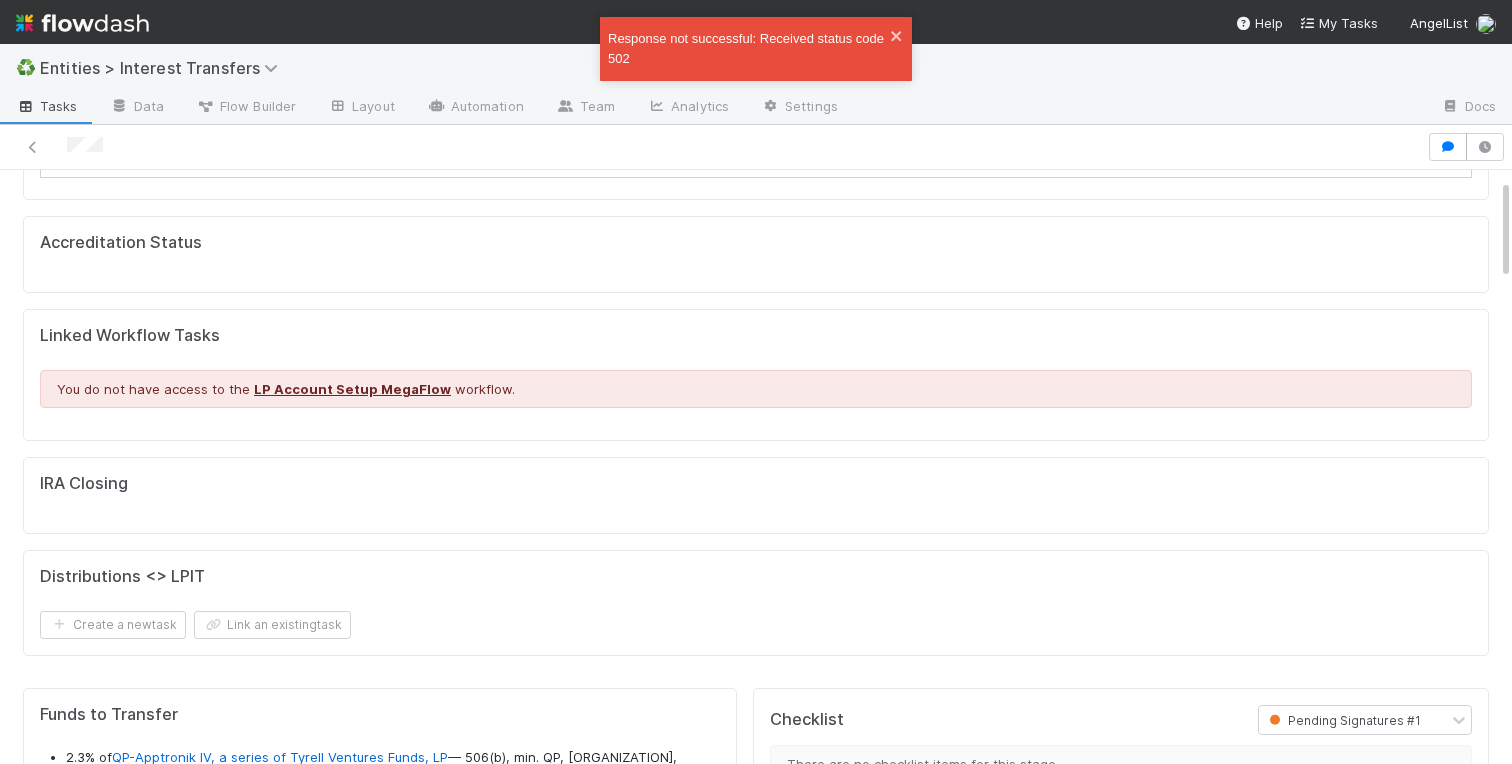 scroll, scrollTop: 0, scrollLeft: 0, axis: both 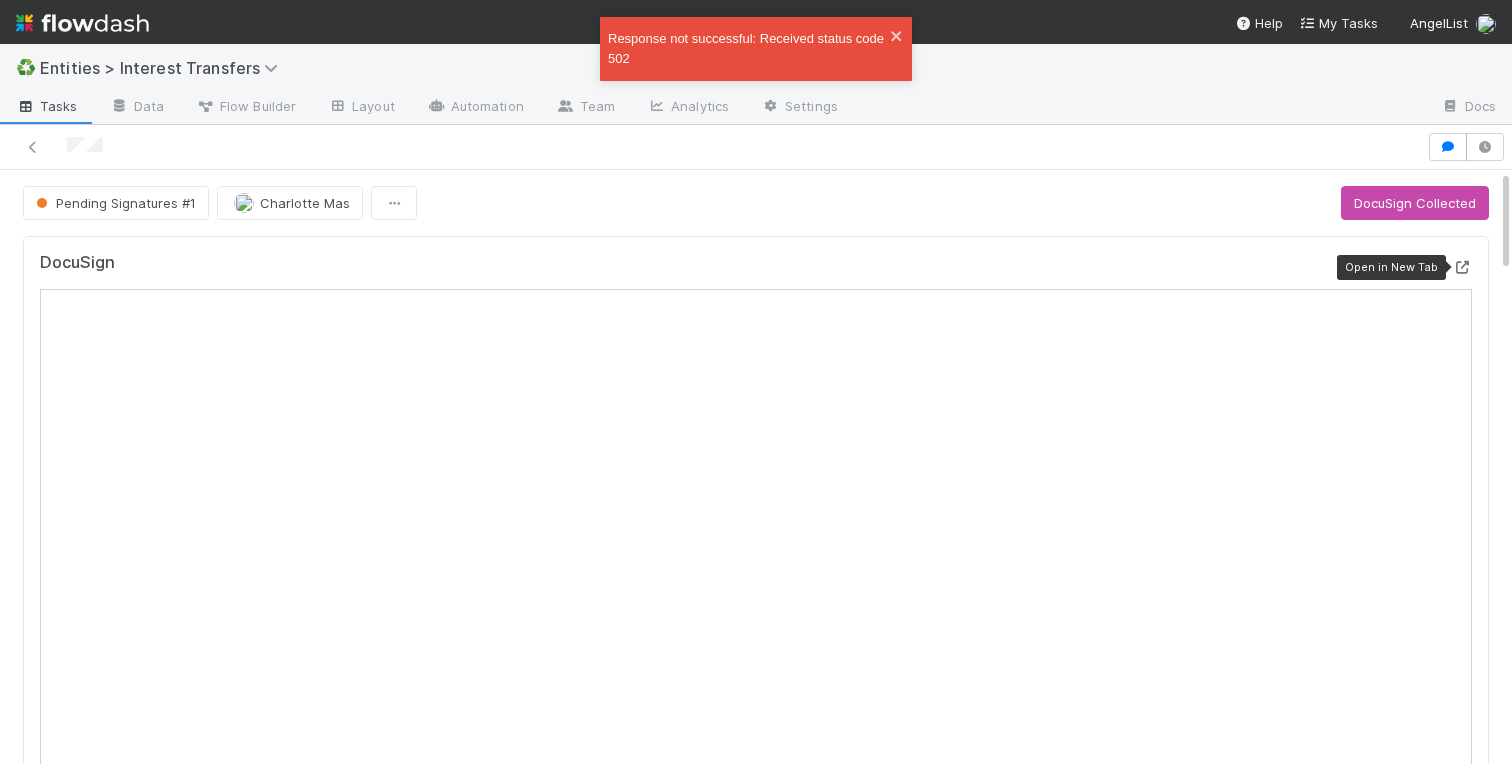 click at bounding box center (1462, 267) 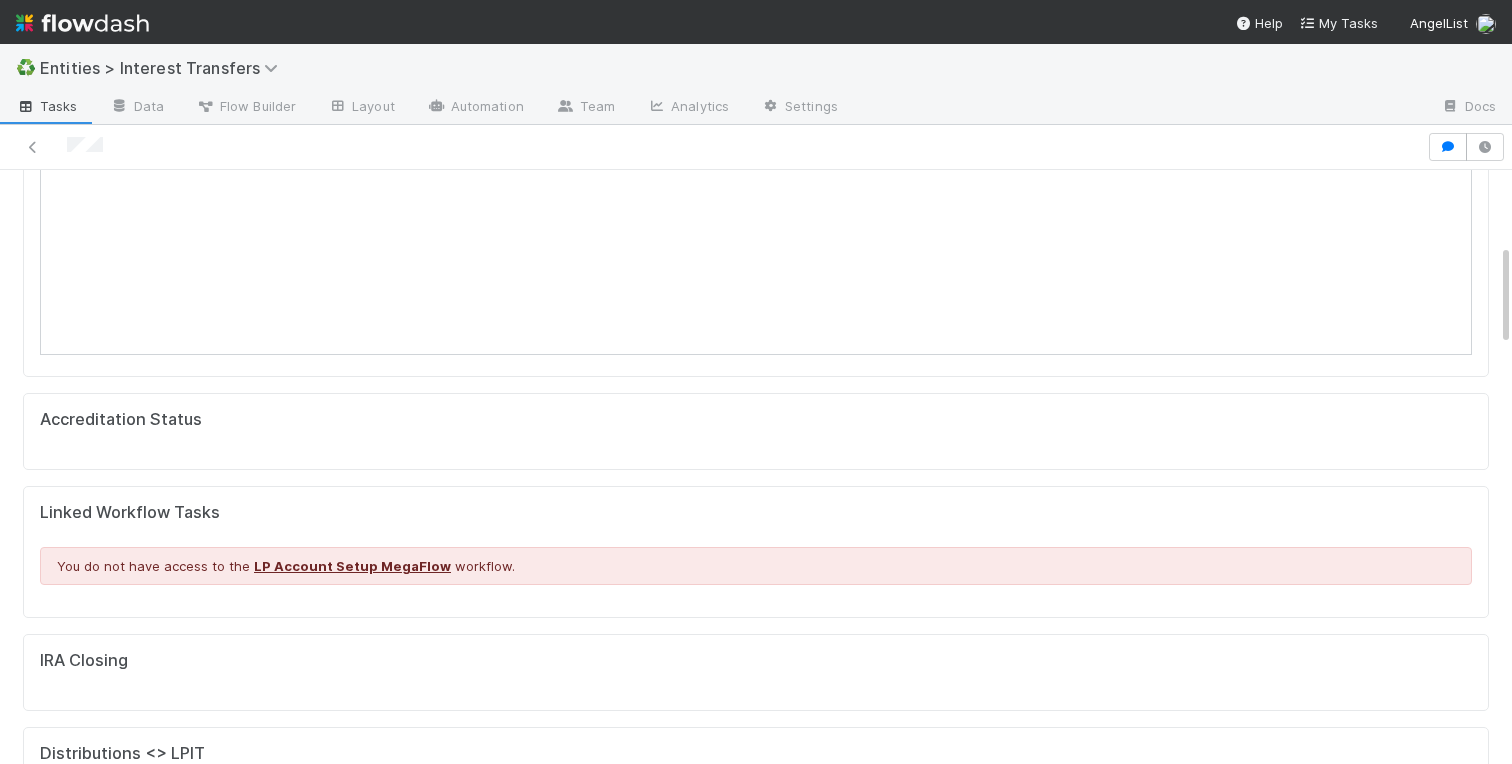 scroll, scrollTop: 0, scrollLeft: 0, axis: both 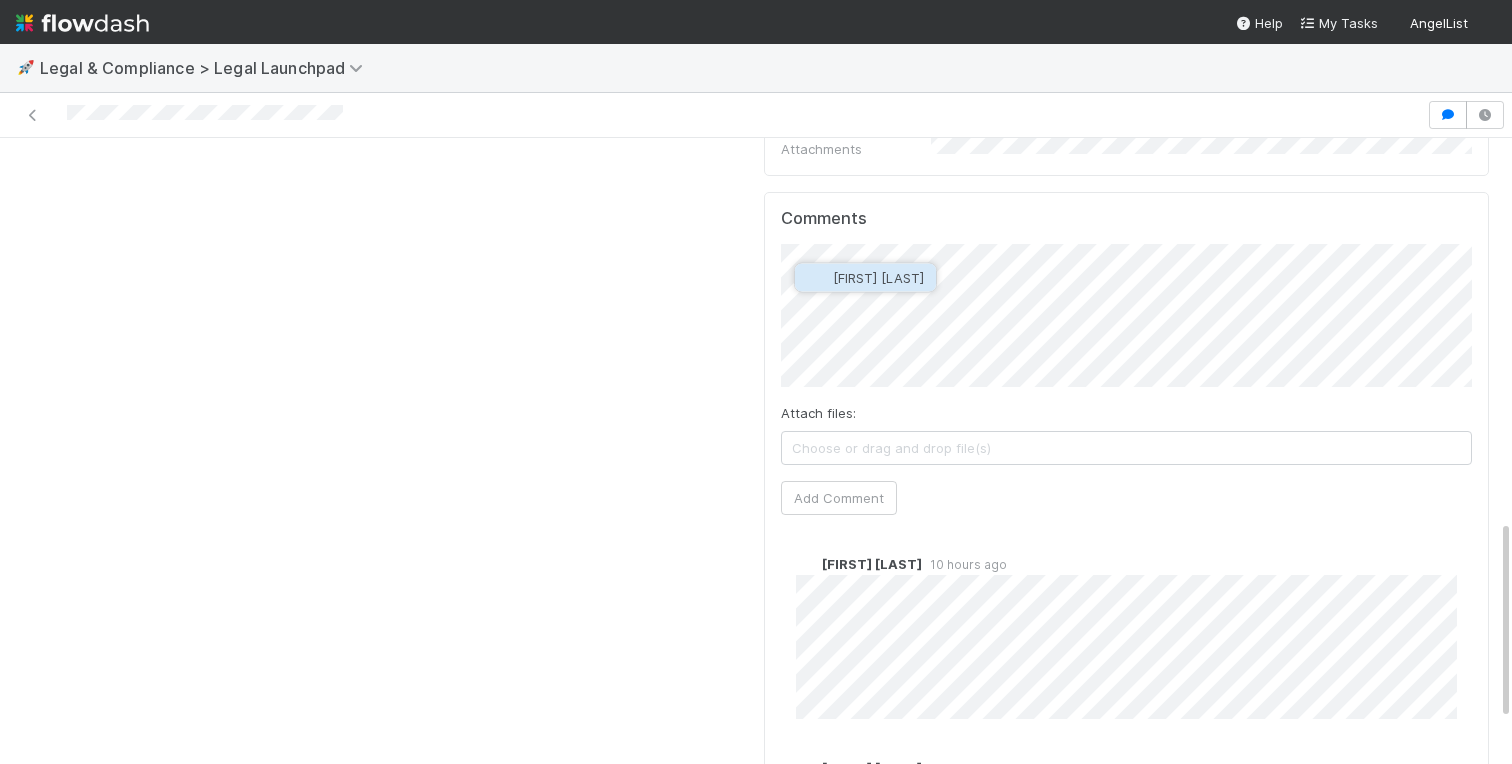click on "[FIRST] [LAST]" at bounding box center (865, 278) 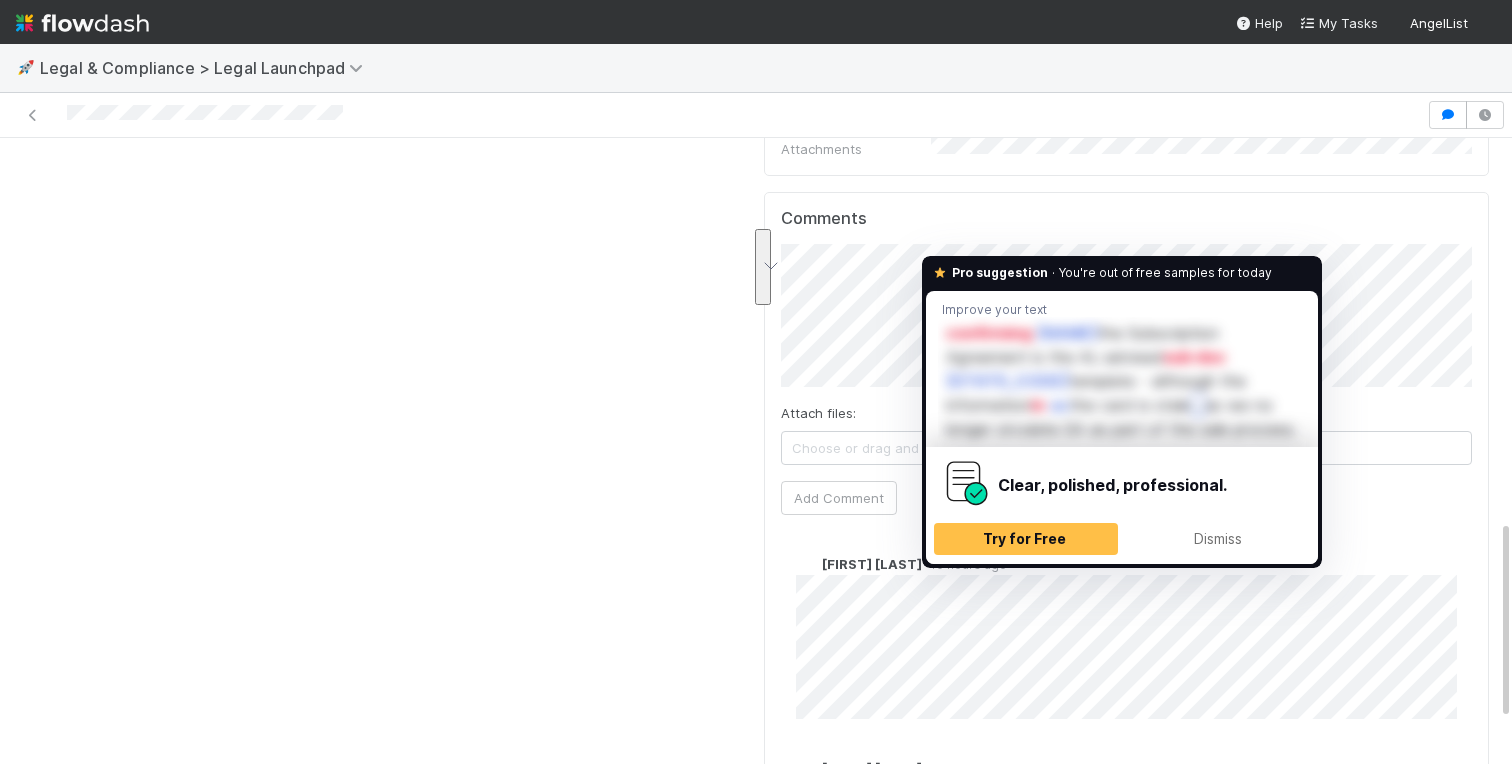 click on "... [FIRST] [LAST] ..." at bounding box center [756, 382] 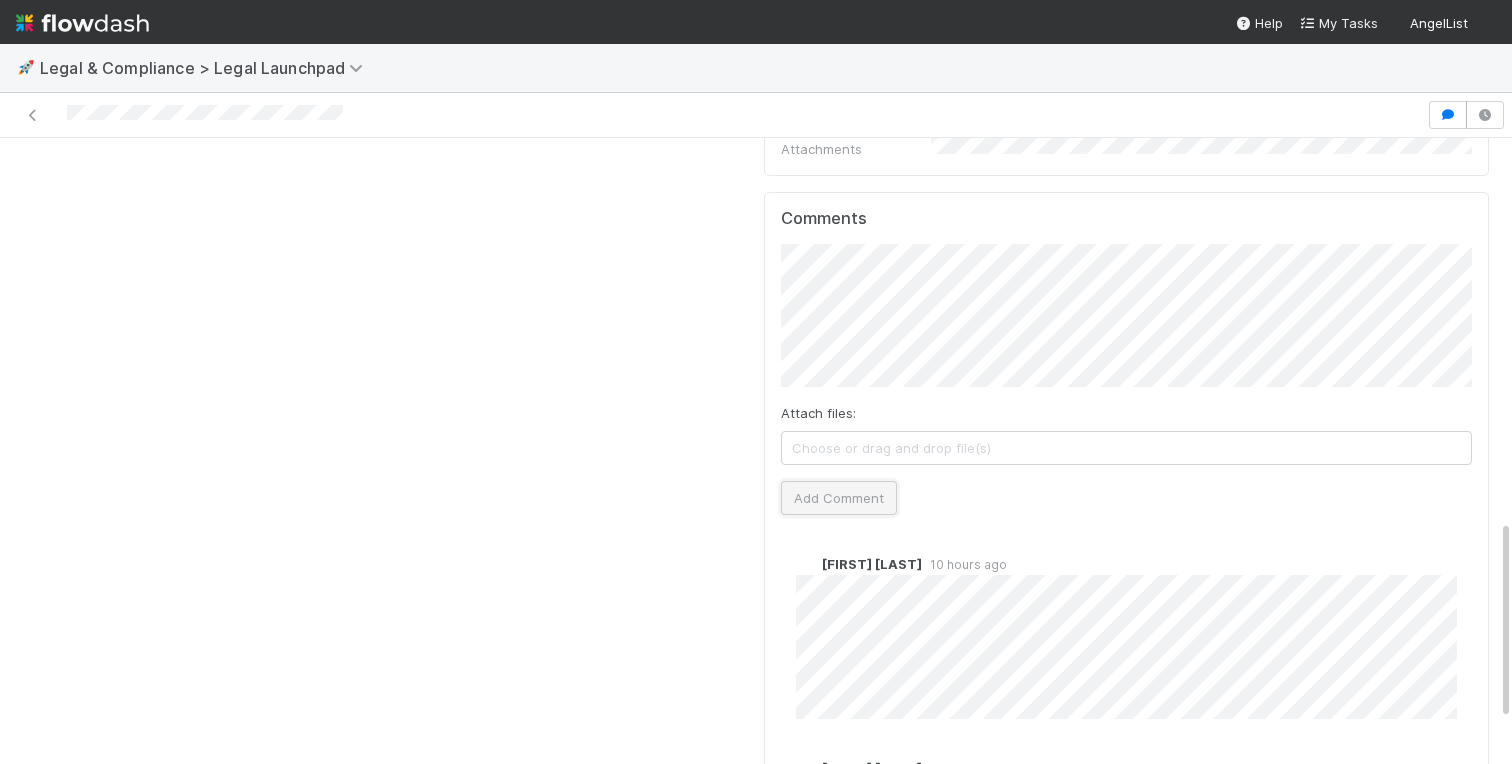 click on "Add Comment" at bounding box center [839, 498] 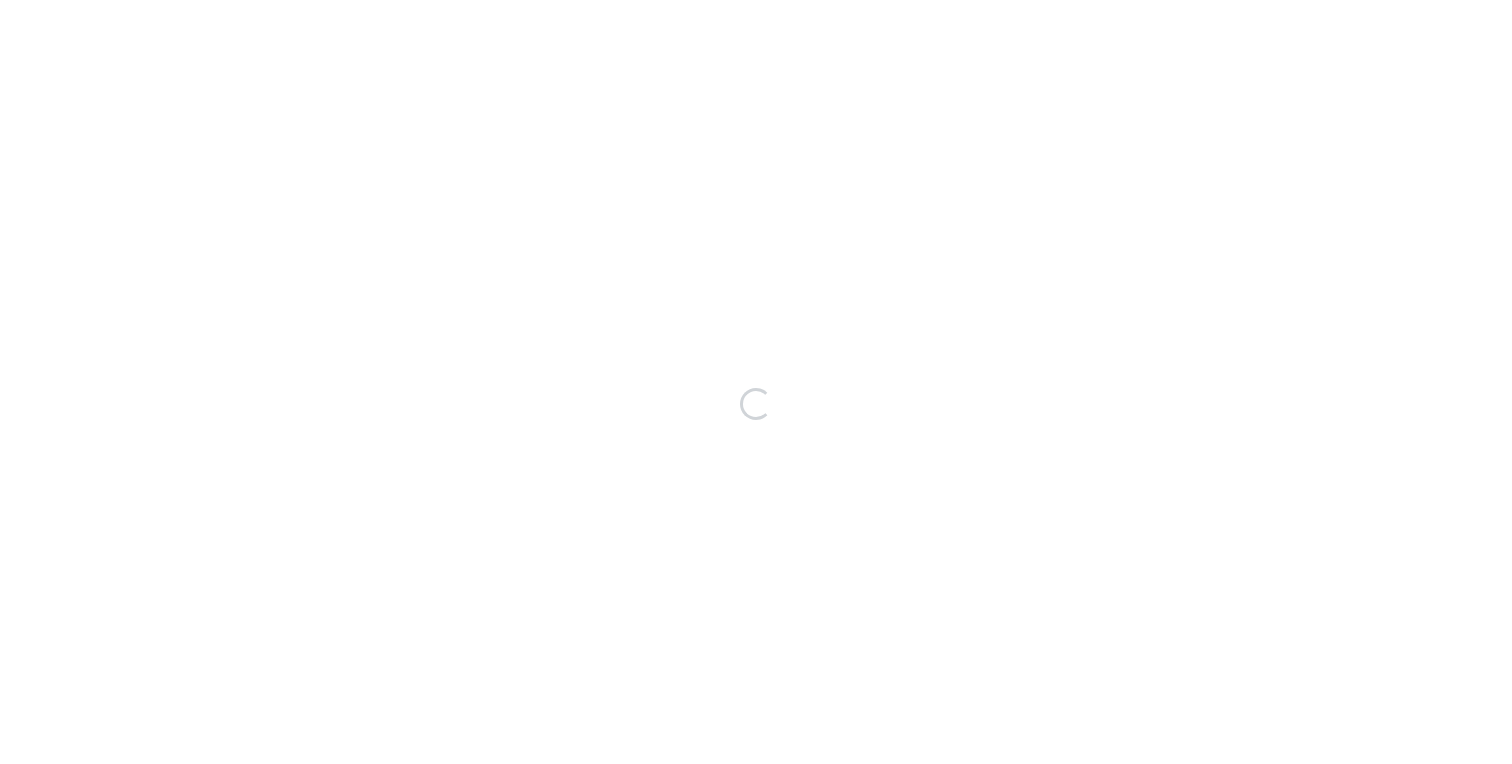 scroll, scrollTop: 0, scrollLeft: 0, axis: both 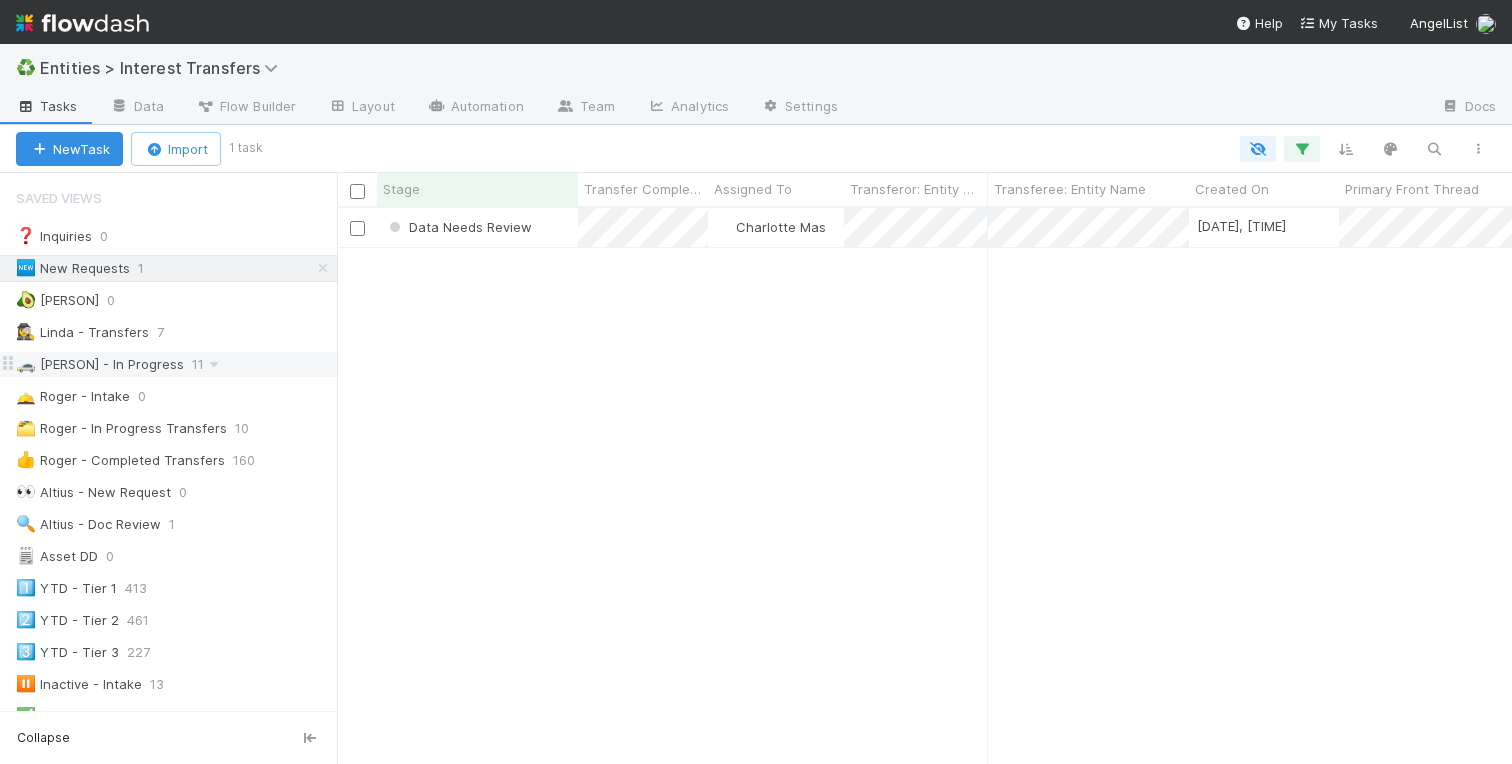 click on "🚗 [PERSON] - In Progress" at bounding box center (100, 364) 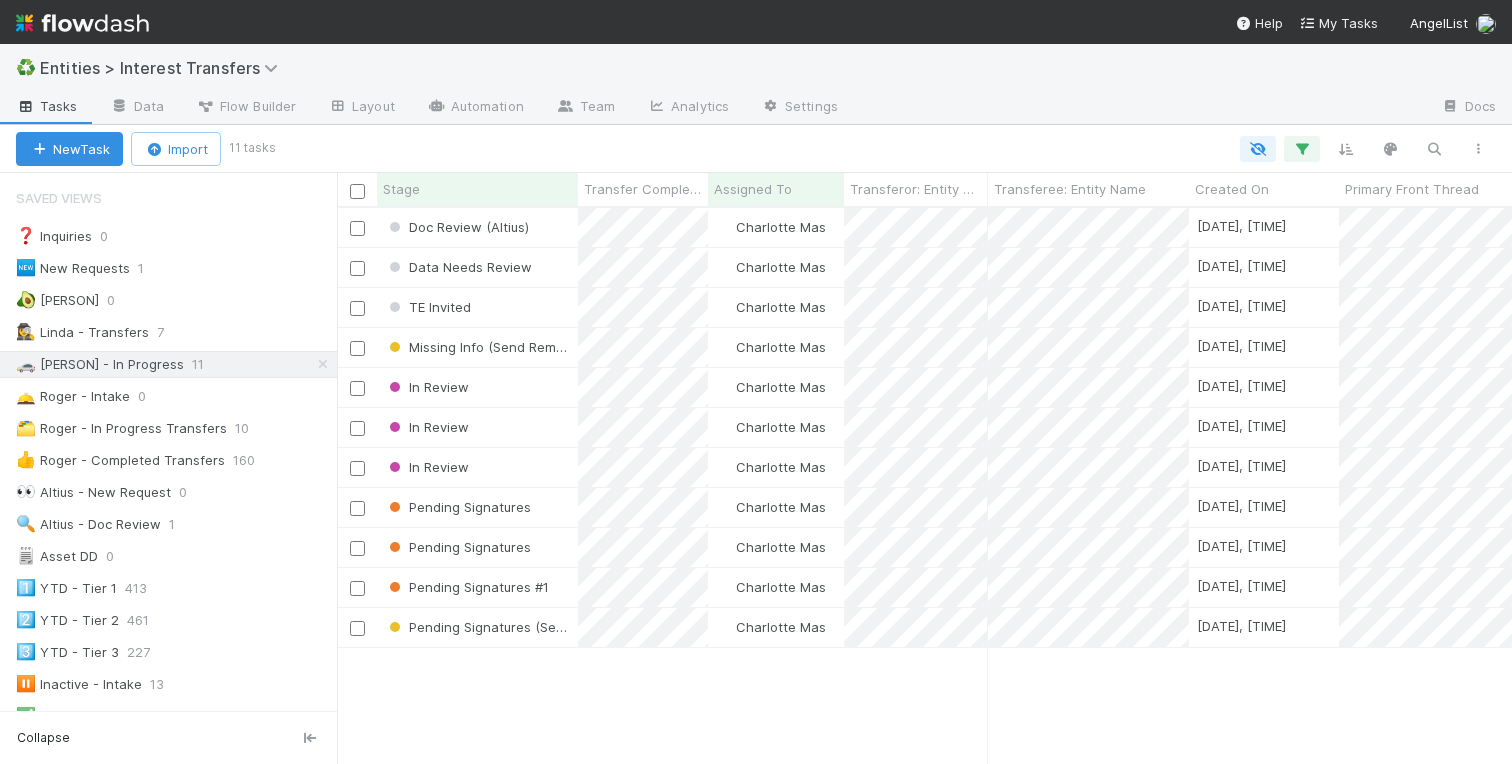 scroll, scrollTop: 0, scrollLeft: 1, axis: horizontal 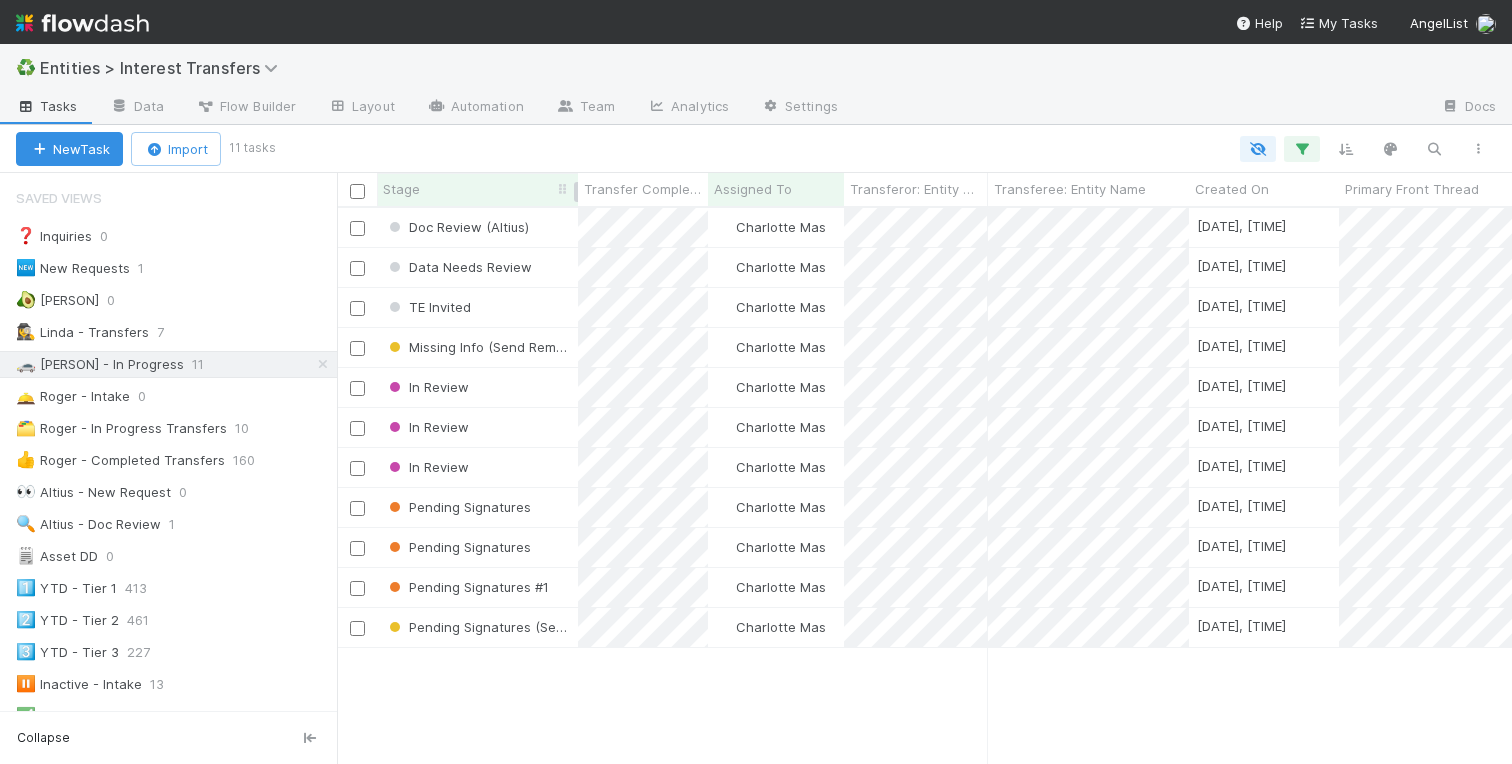 click on "Stage" at bounding box center [478, 189] 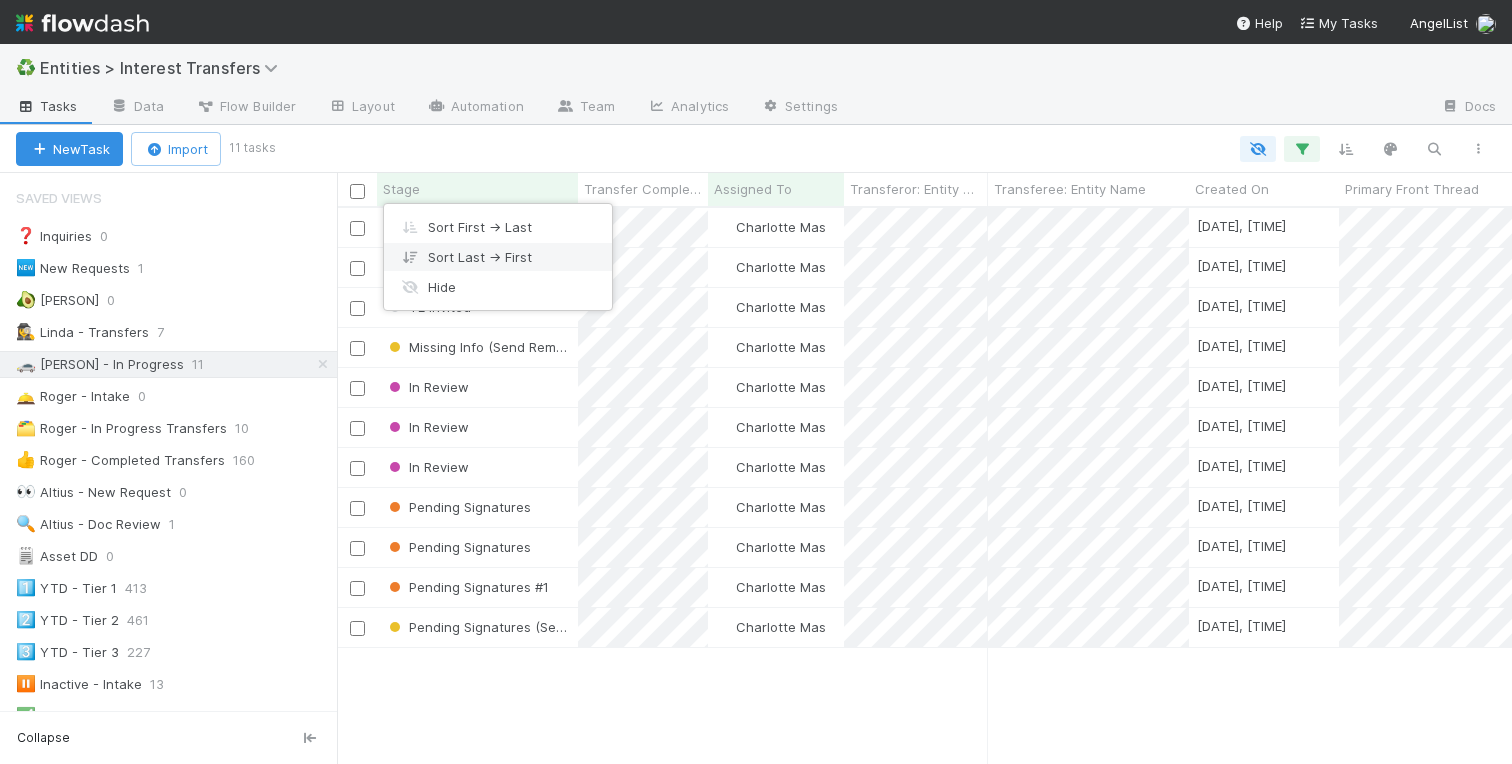 click on "Sort Last → First" at bounding box center [498, 257] 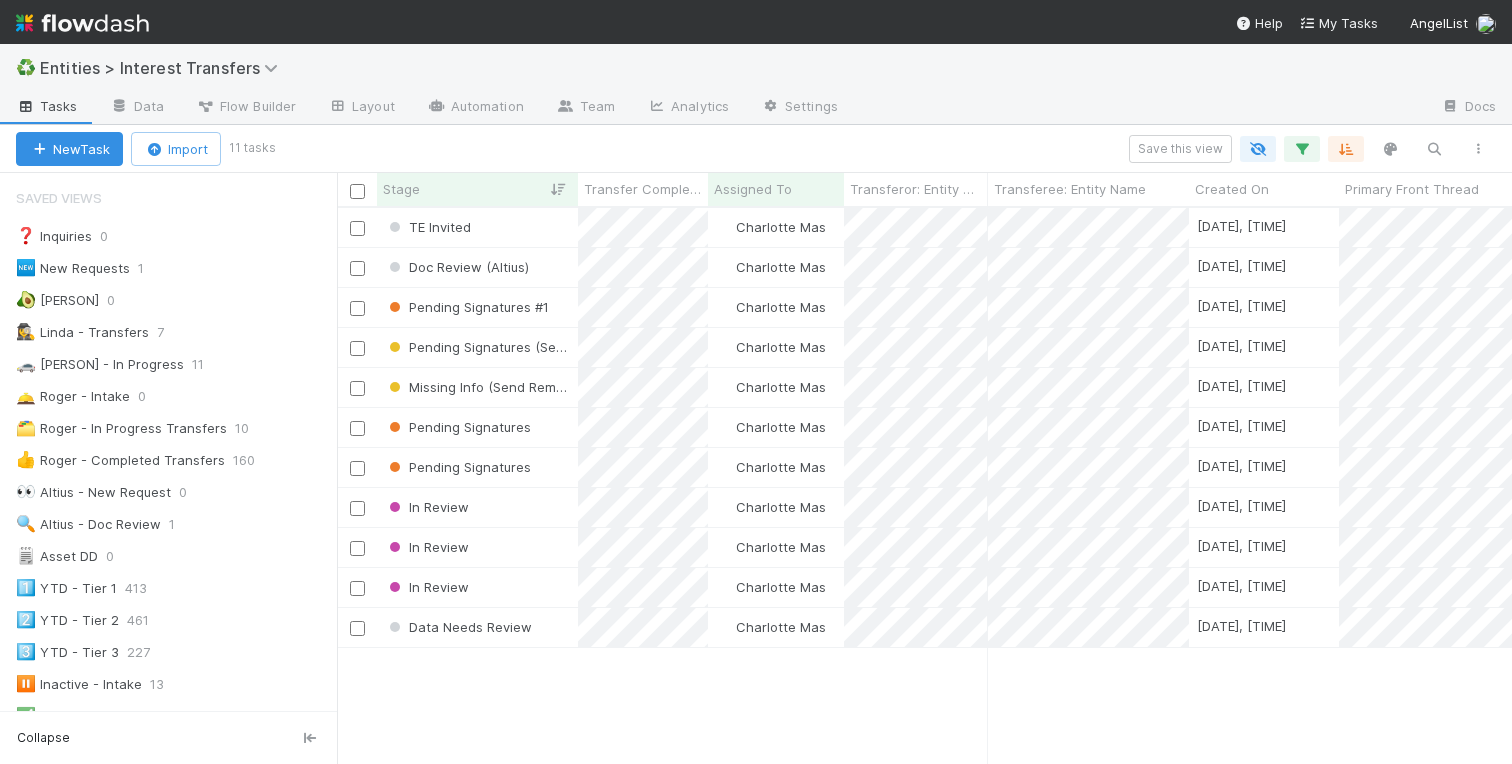 scroll, scrollTop: 0, scrollLeft: 1, axis: horizontal 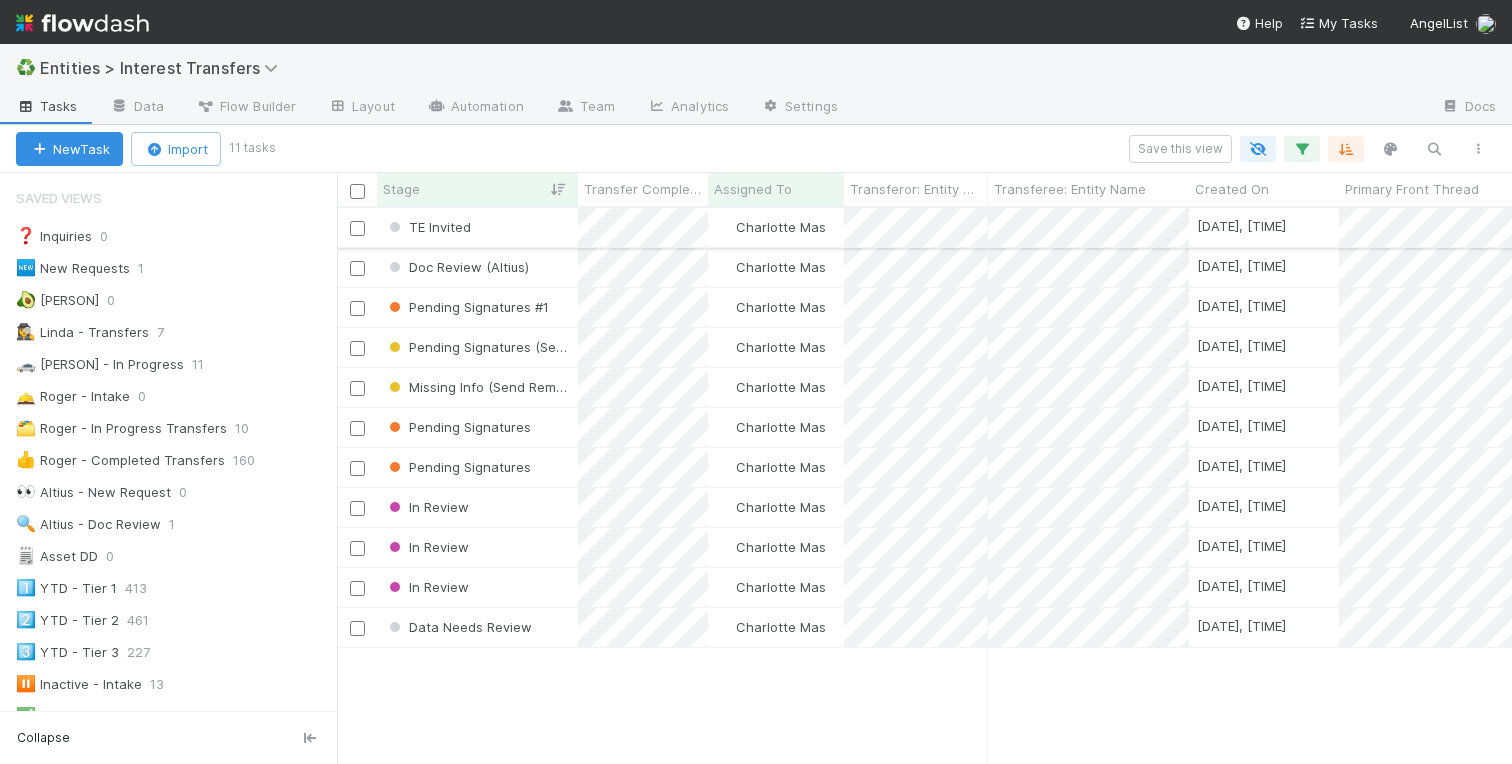click on "TE Invited" at bounding box center [477, 227] 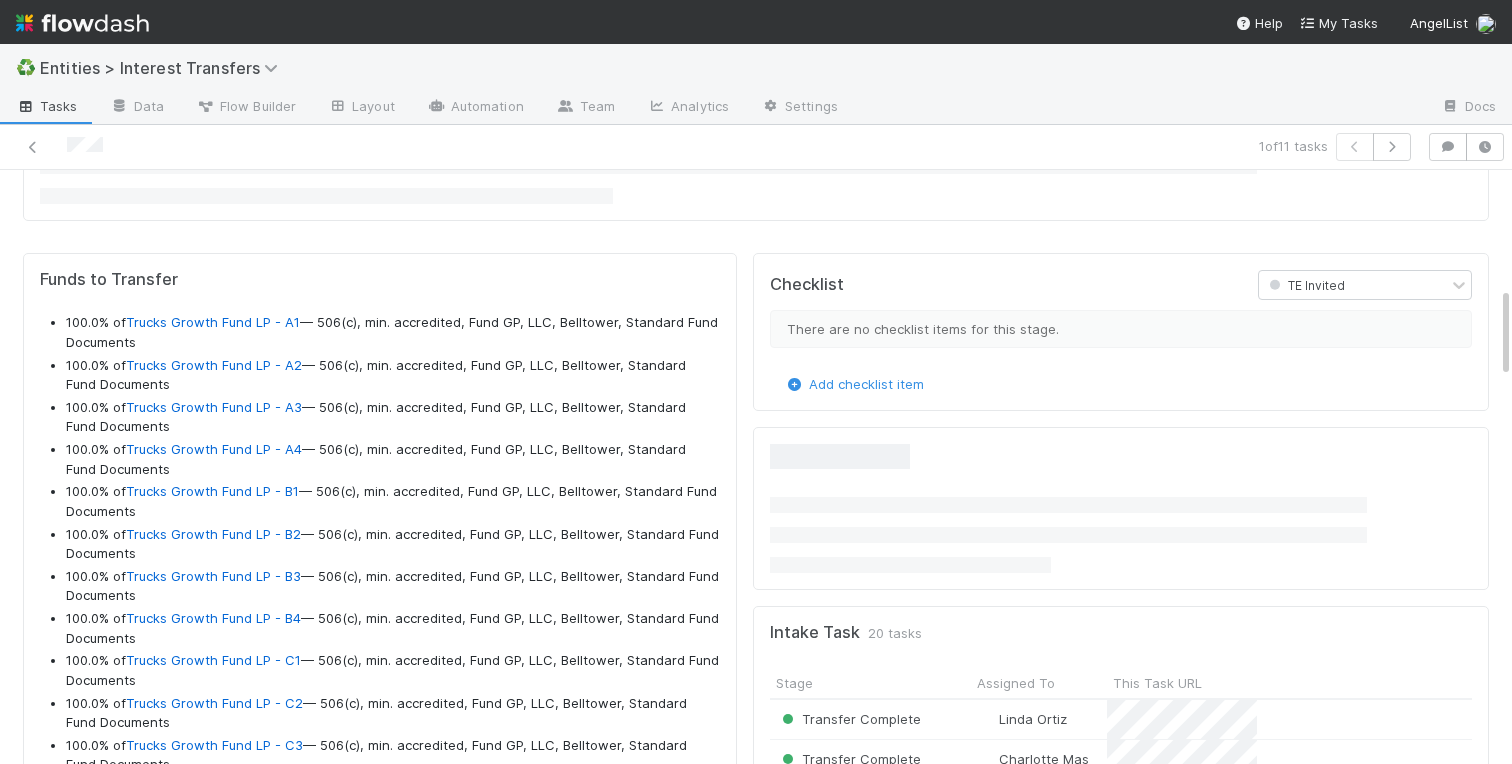 scroll, scrollTop: 697, scrollLeft: 0, axis: vertical 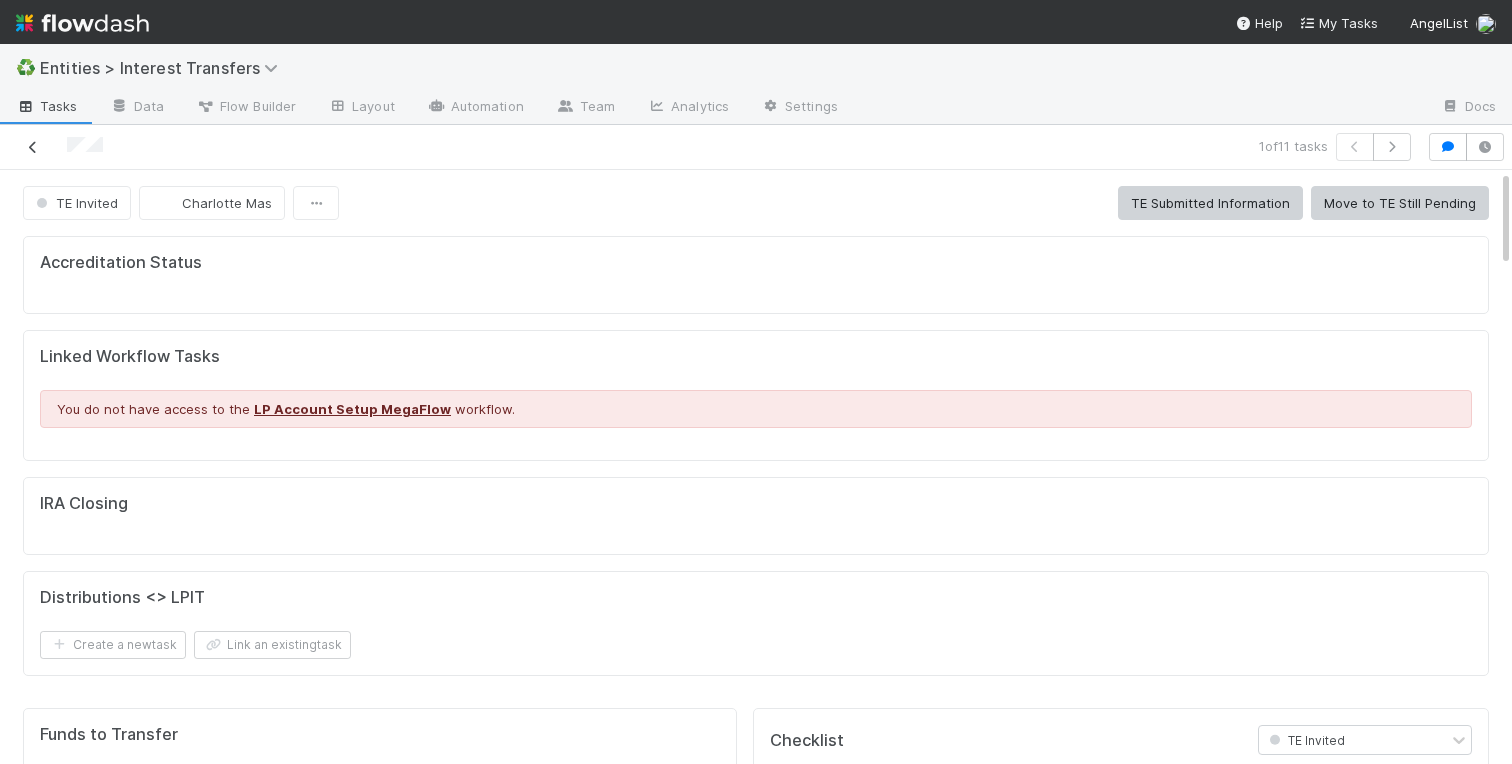 click at bounding box center [33, 147] 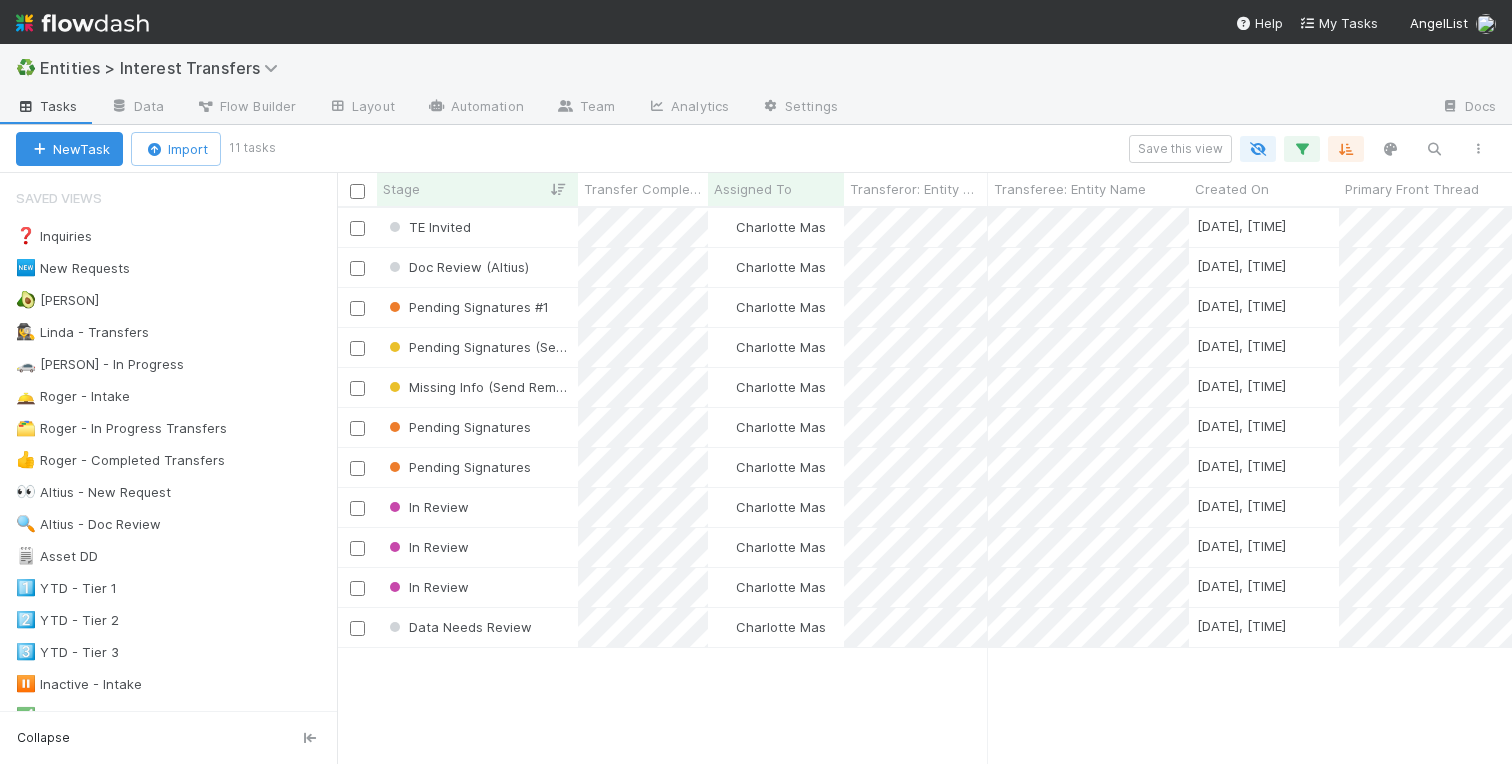 scroll, scrollTop: 0, scrollLeft: 1, axis: horizontal 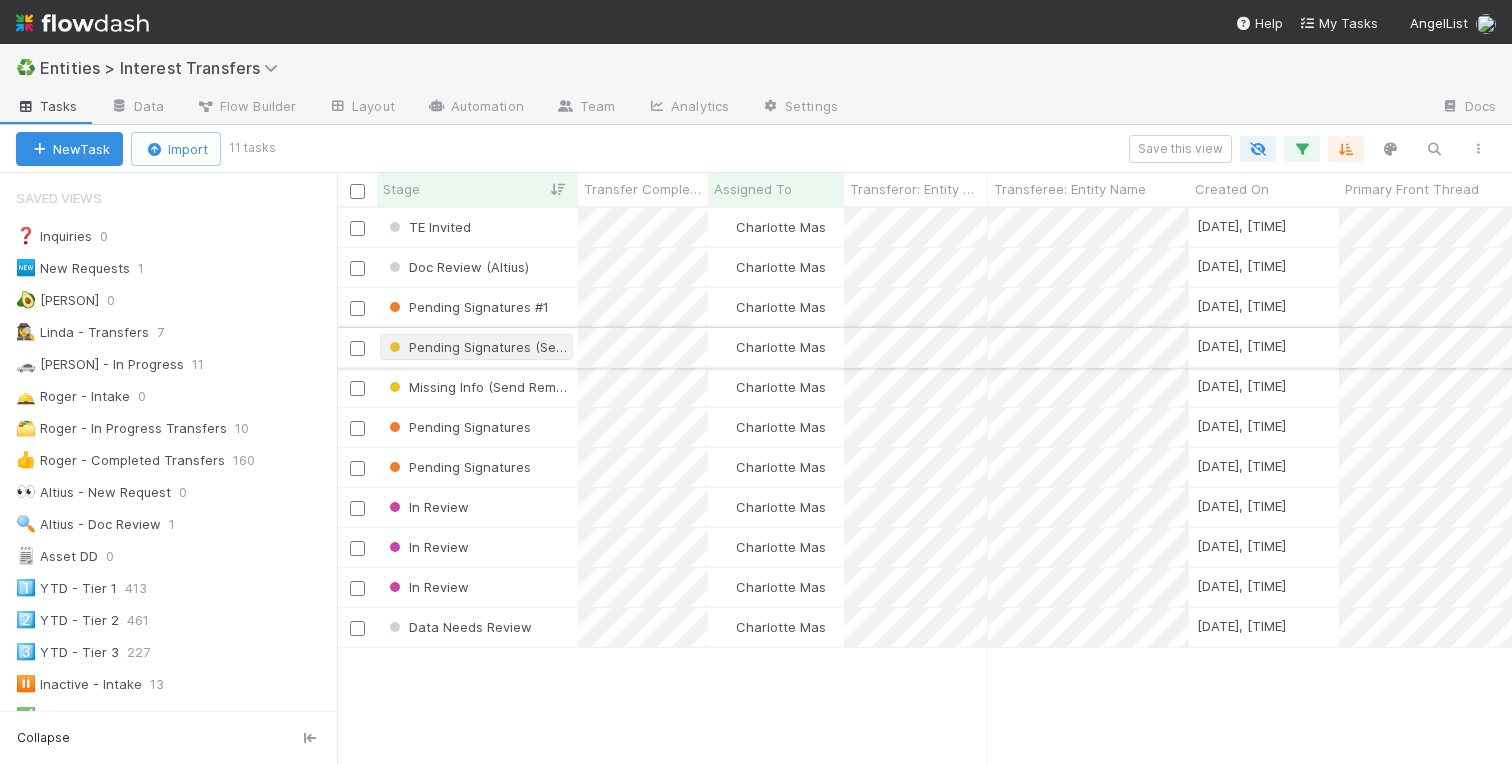 click on "Pending Signatures (Send Reminder #2)" at bounding box center (476, 347) 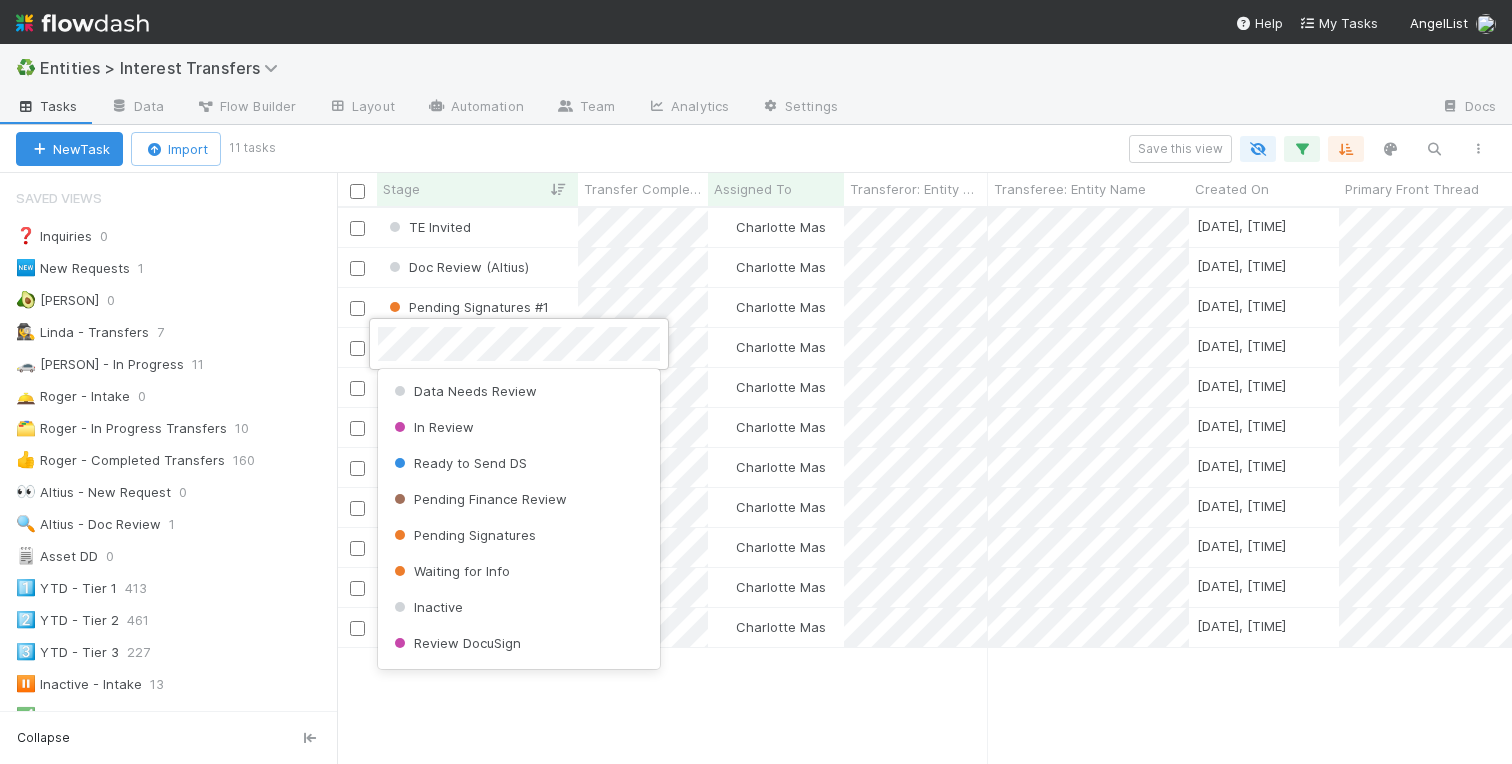 scroll, scrollTop: 518, scrollLeft: 0, axis: vertical 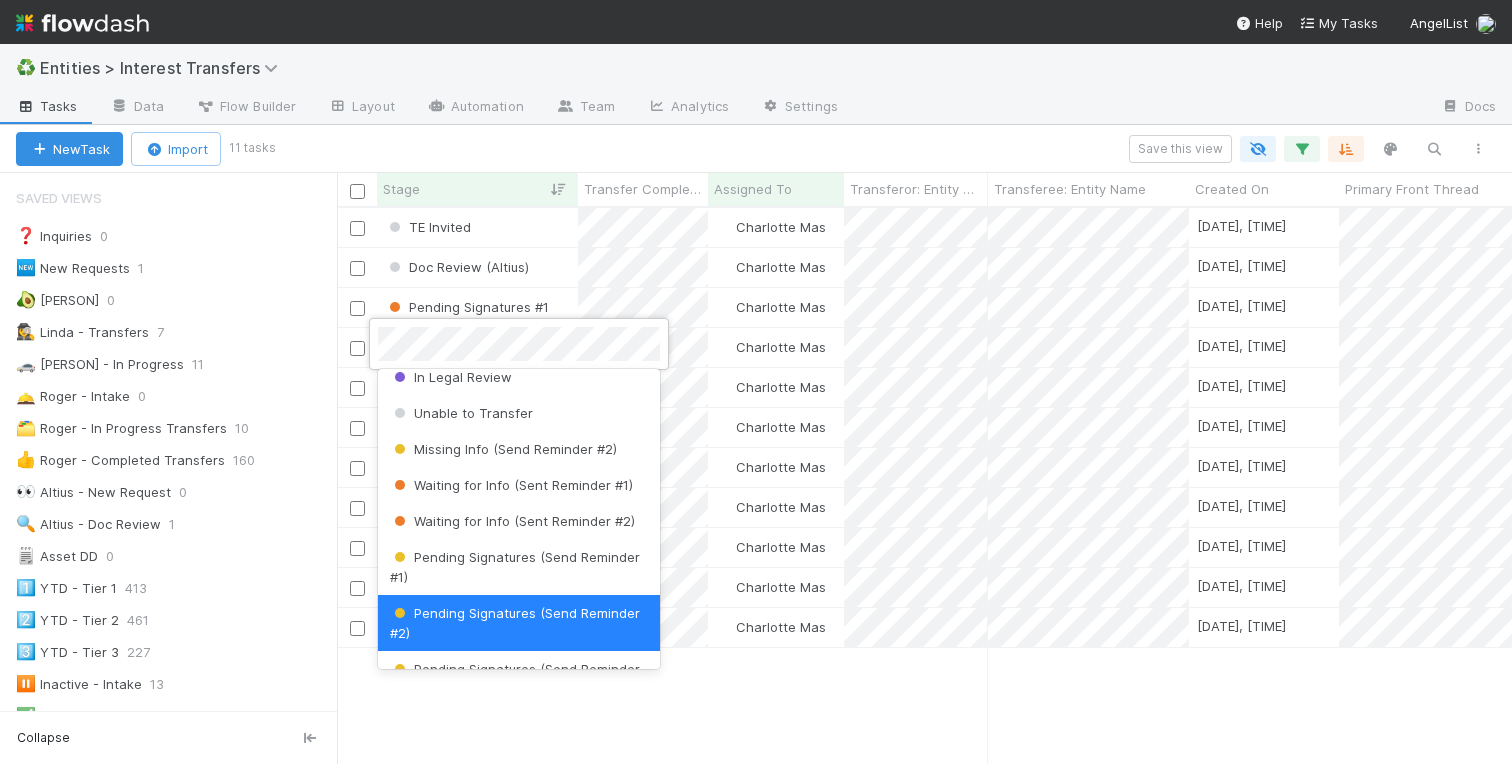 click at bounding box center (756, 382) 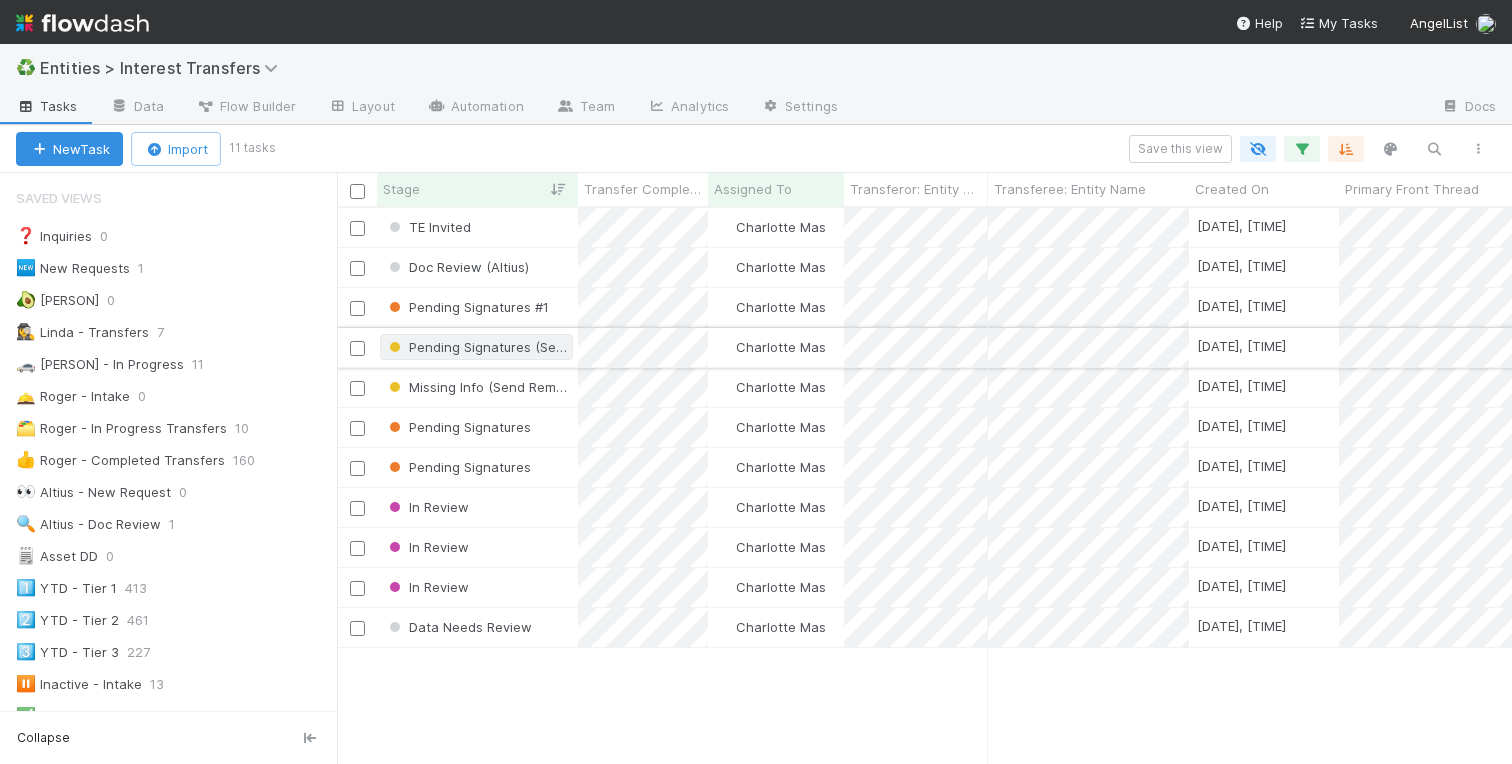click on "Pending Signatures (Send Reminder #2)" at bounding box center (522, 347) 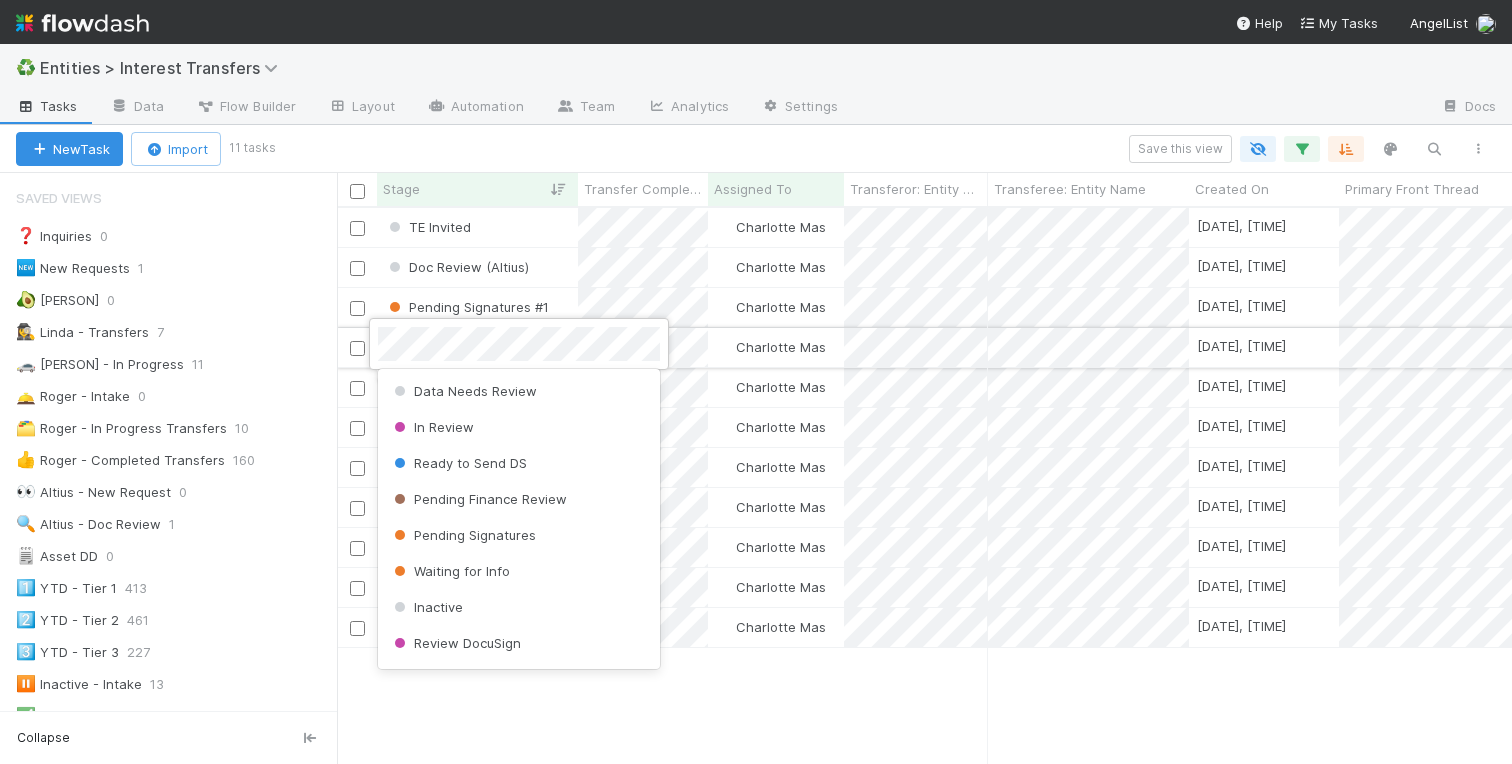 scroll, scrollTop: 518, scrollLeft: 0, axis: vertical 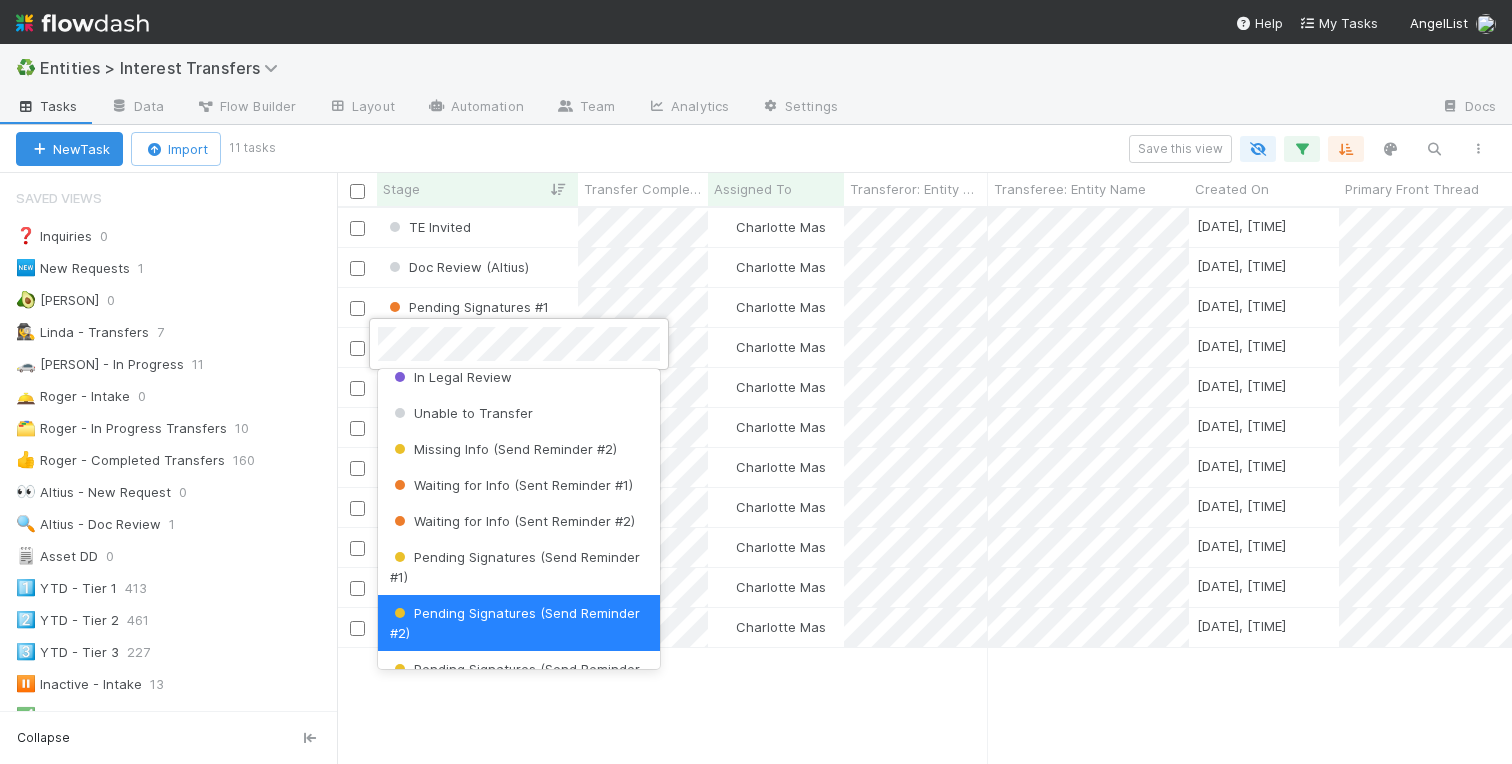 click at bounding box center [756, 382] 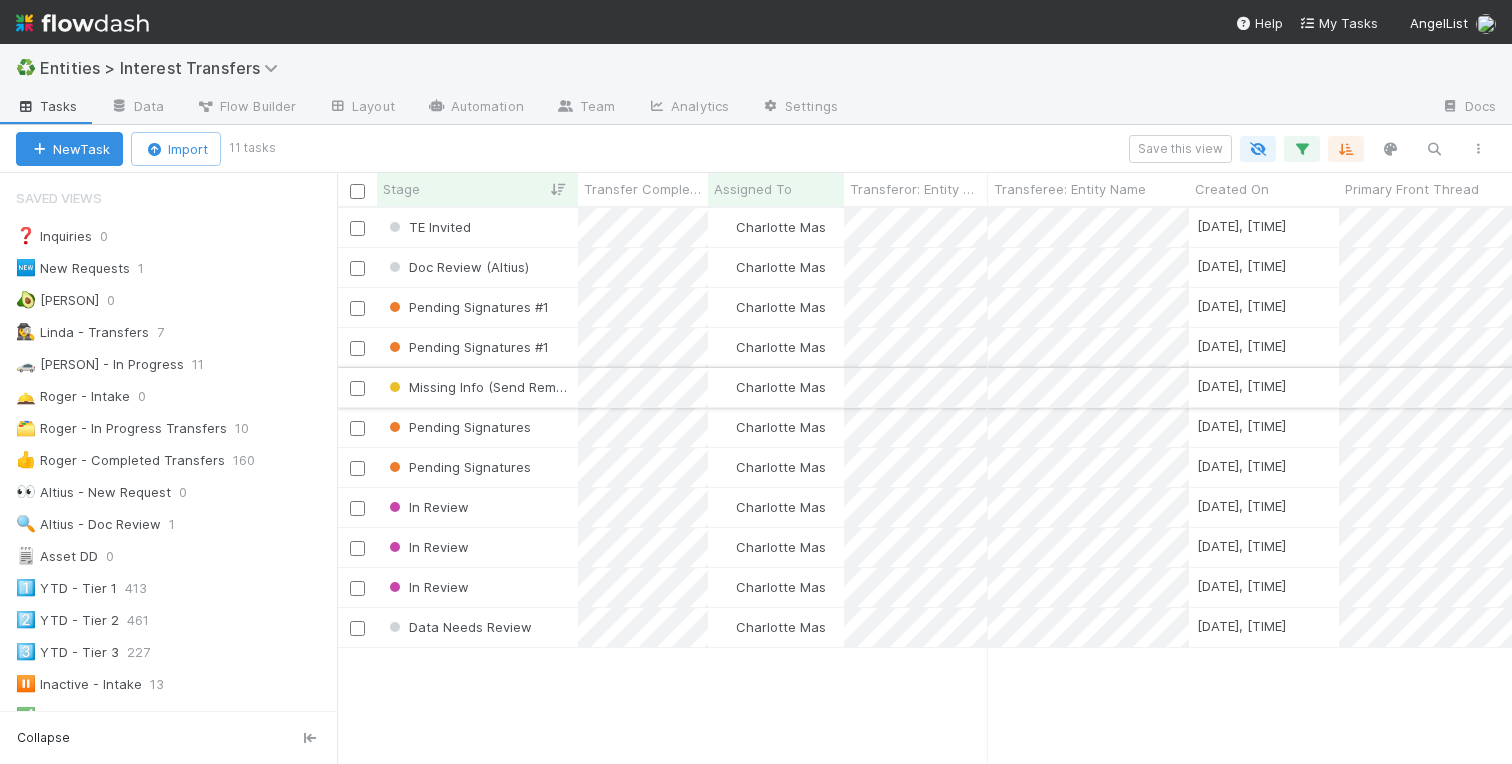 click at bounding box center (357, 387) 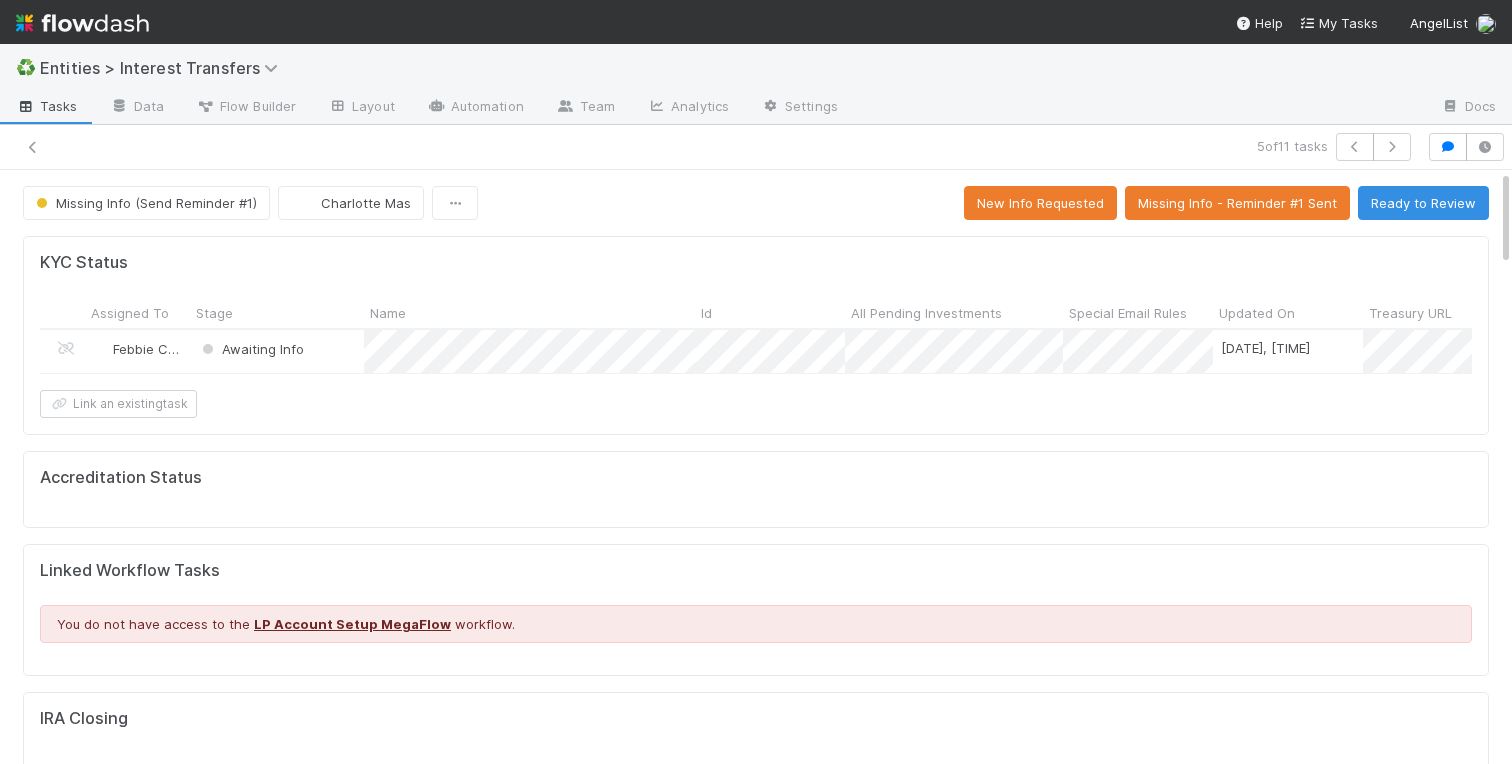 scroll, scrollTop: 406, scrollLeft: 702, axis: both 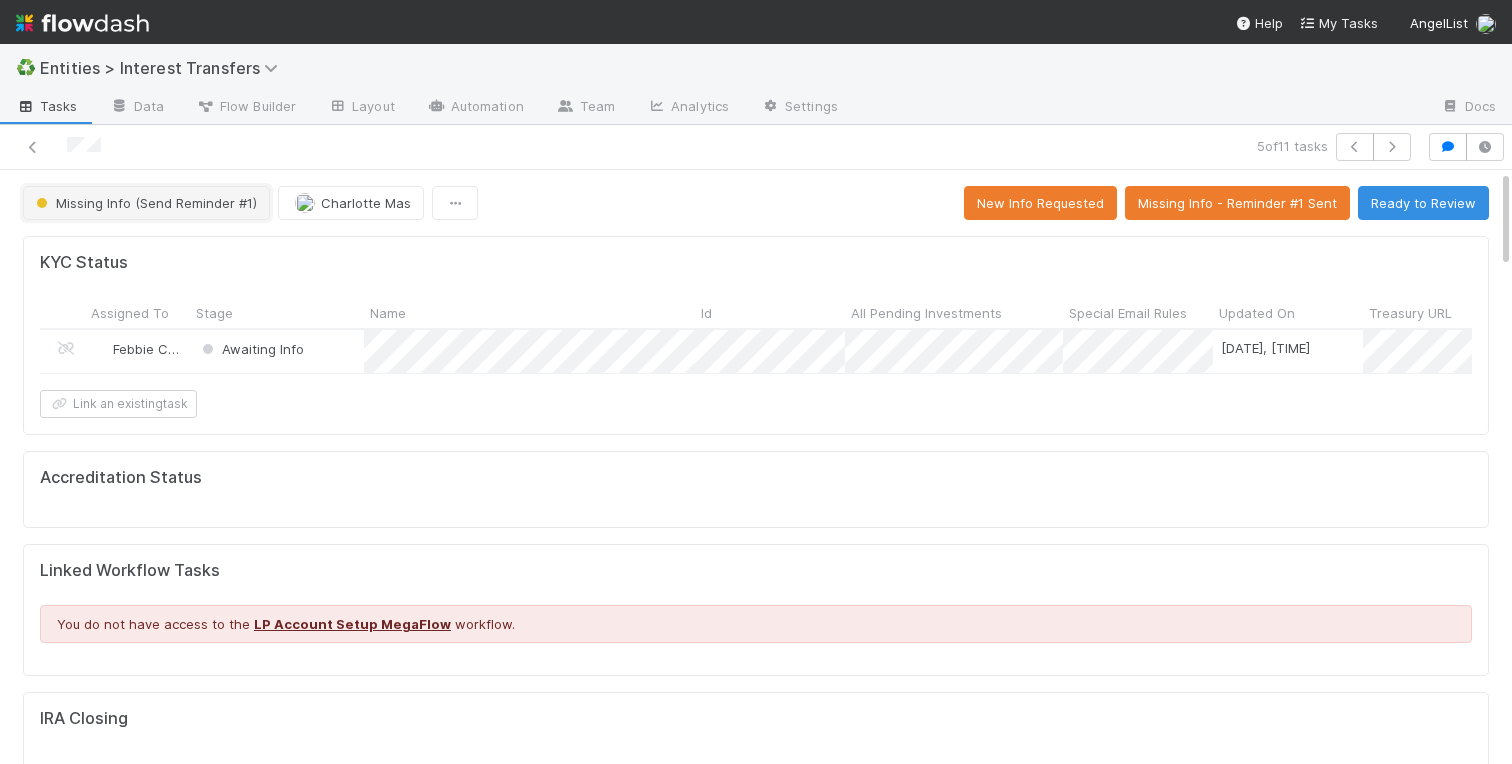 click on "Missing Info (Send Reminder #1)" at bounding box center (144, 203) 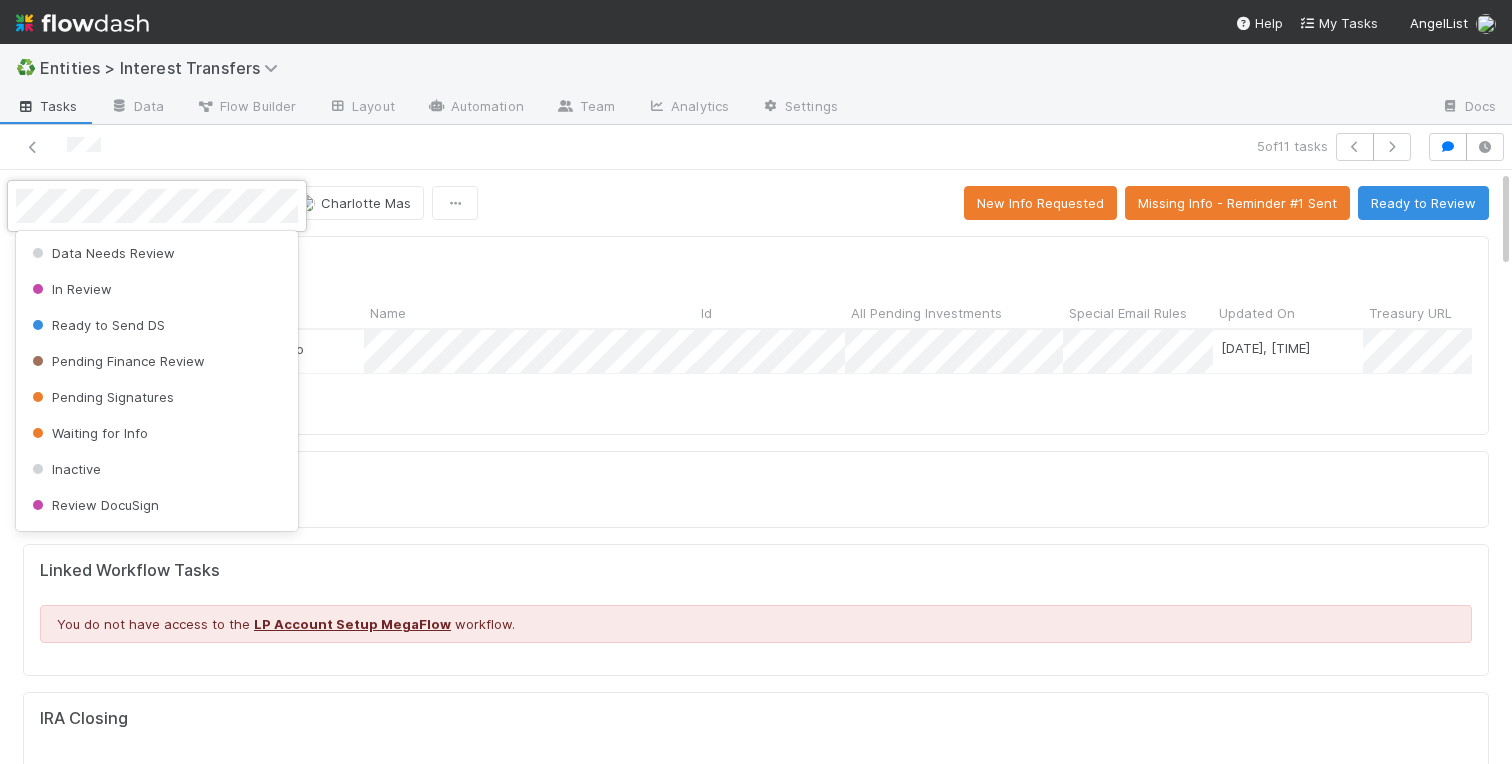 scroll, scrollTop: 148, scrollLeft: 0, axis: vertical 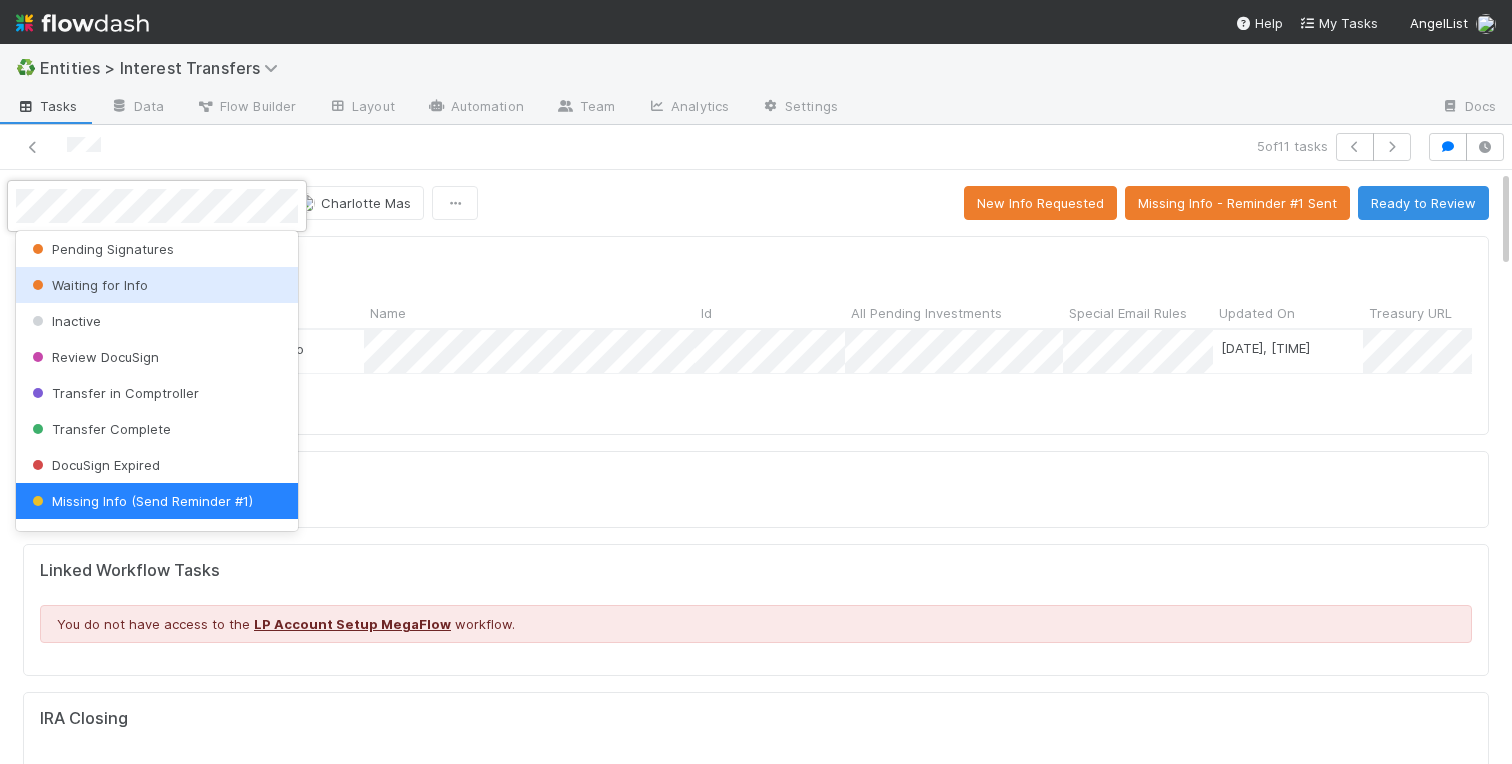 click on "Waiting for Info" at bounding box center (88, 285) 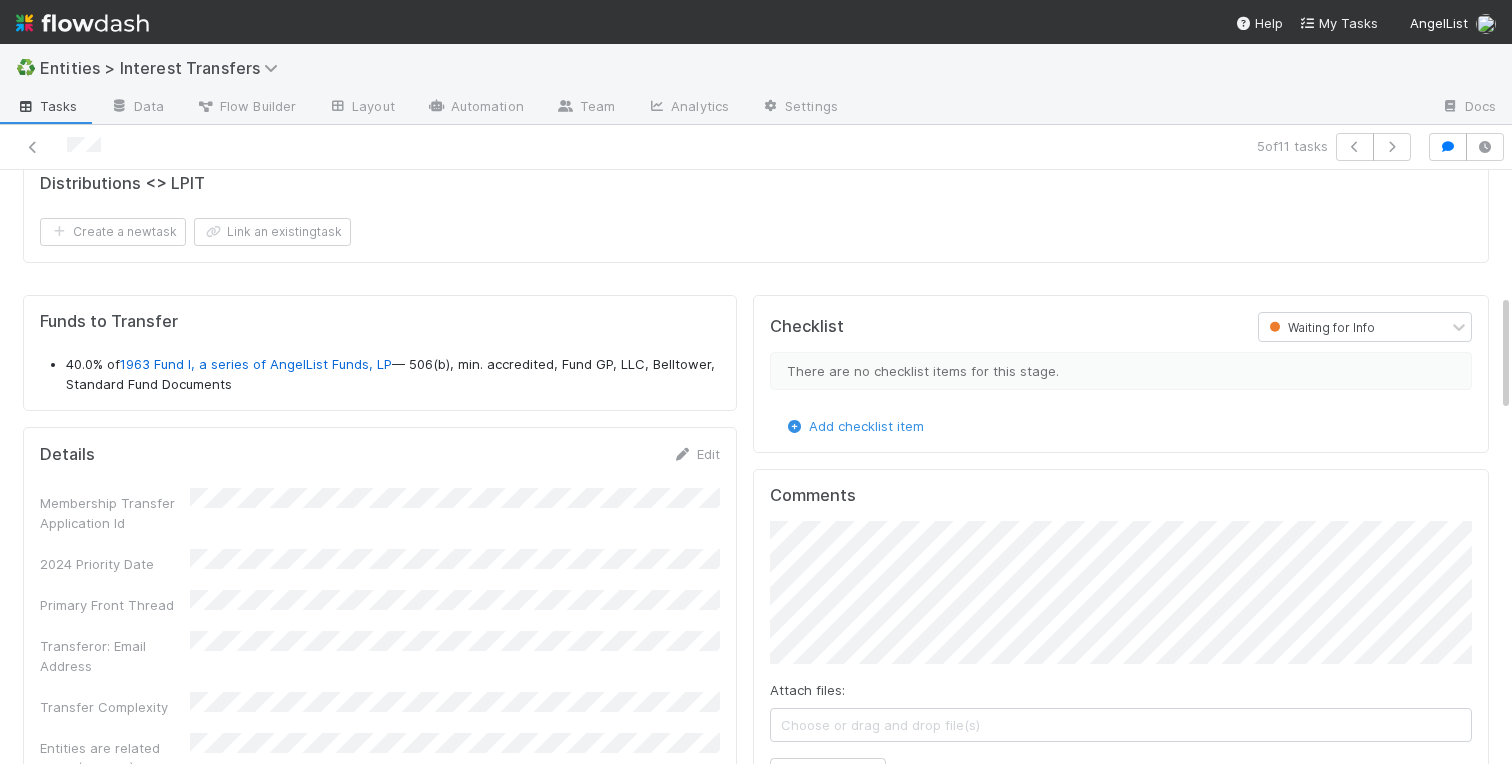 scroll, scrollTop: 0, scrollLeft: 0, axis: both 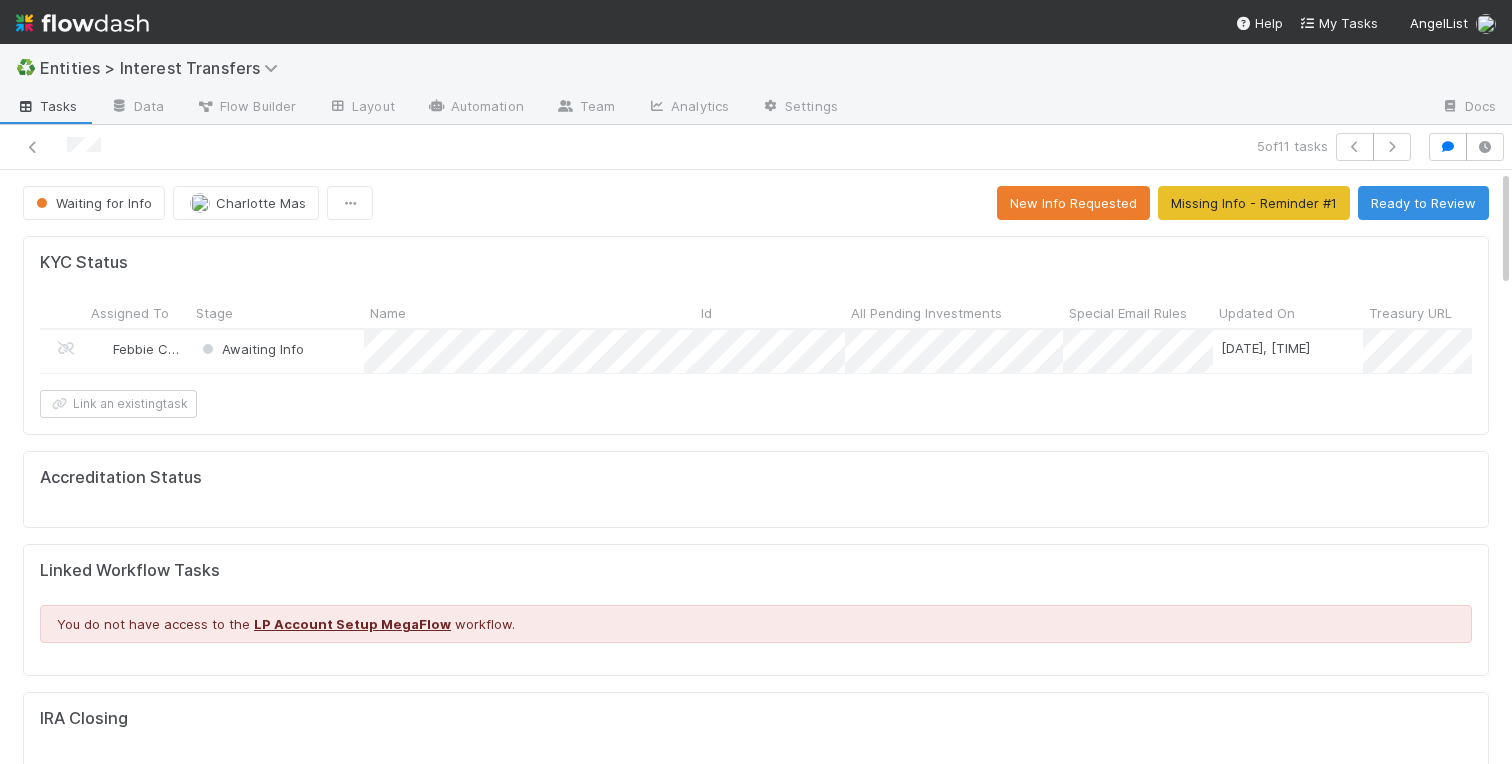 click on "Awaiting Info" at bounding box center [277, 351] 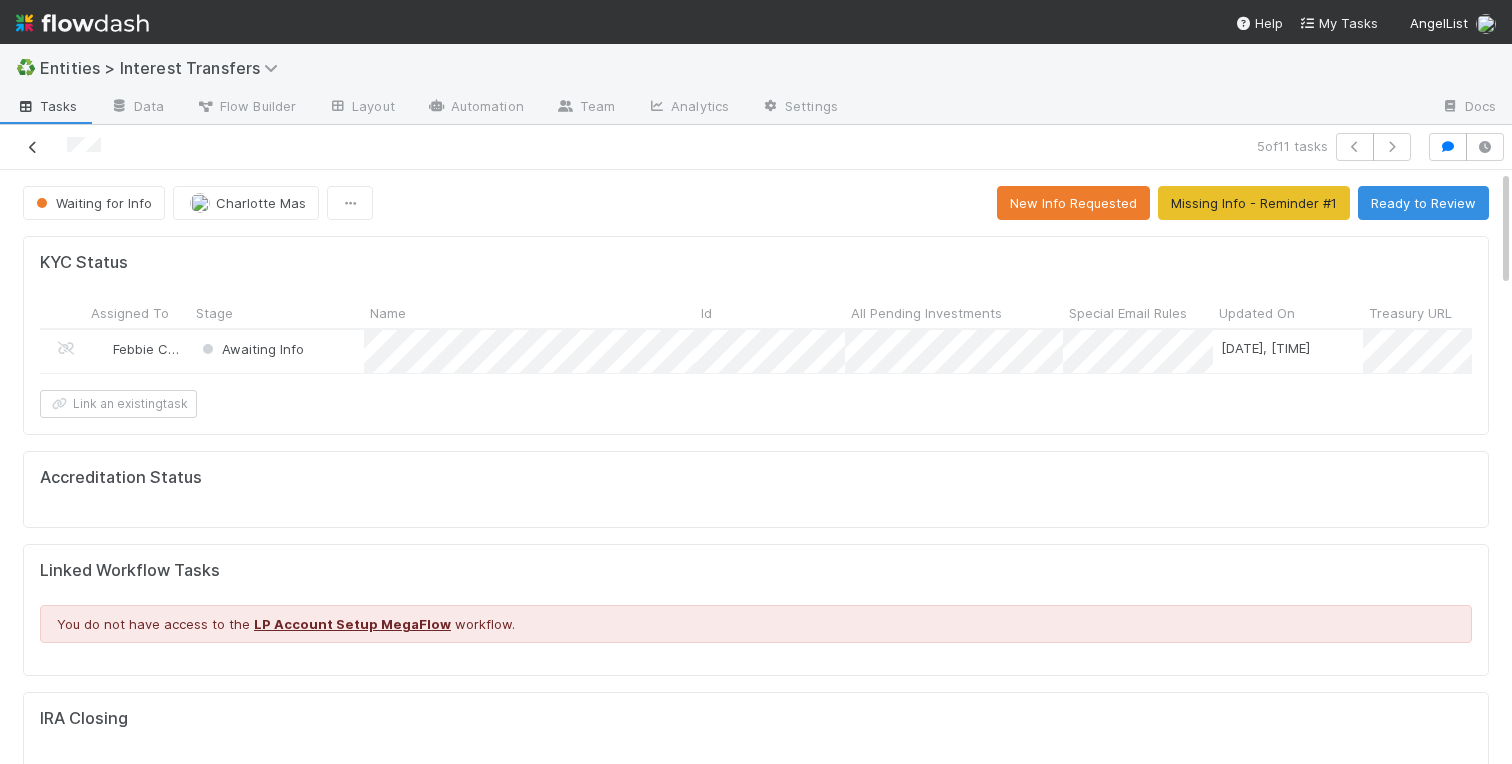 click at bounding box center [33, 147] 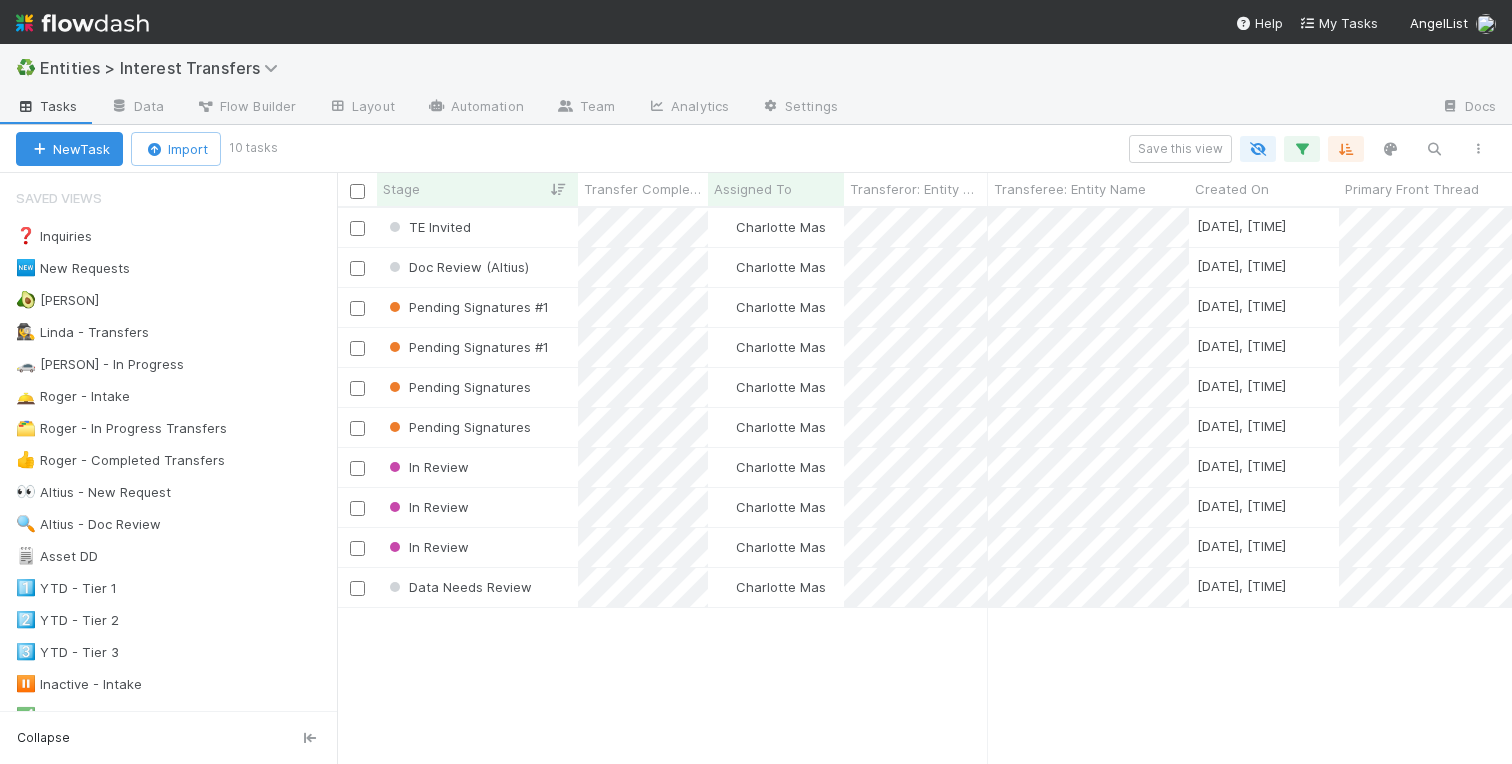 scroll, scrollTop: 0, scrollLeft: 1, axis: horizontal 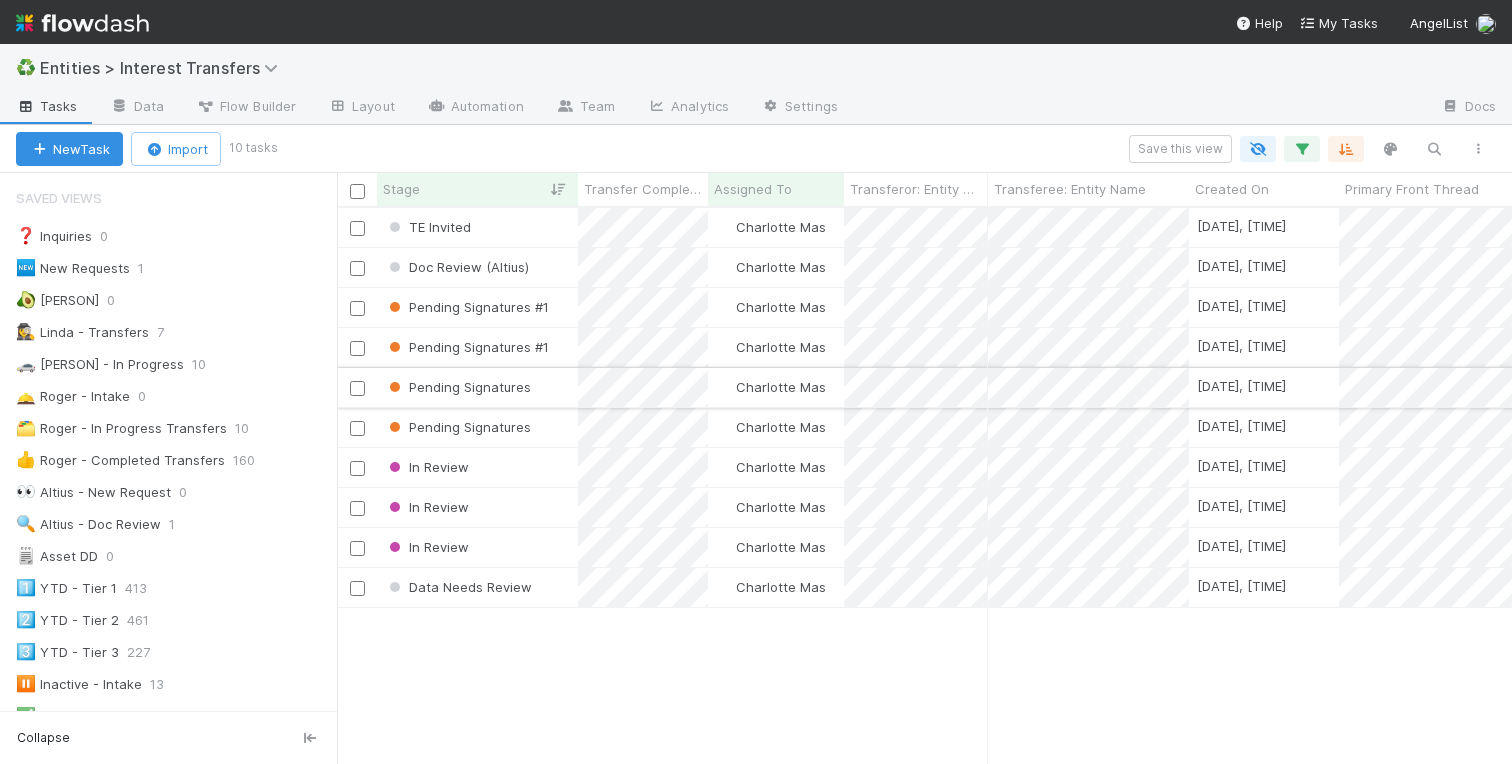 click on "Pending Signatures" at bounding box center (477, 387) 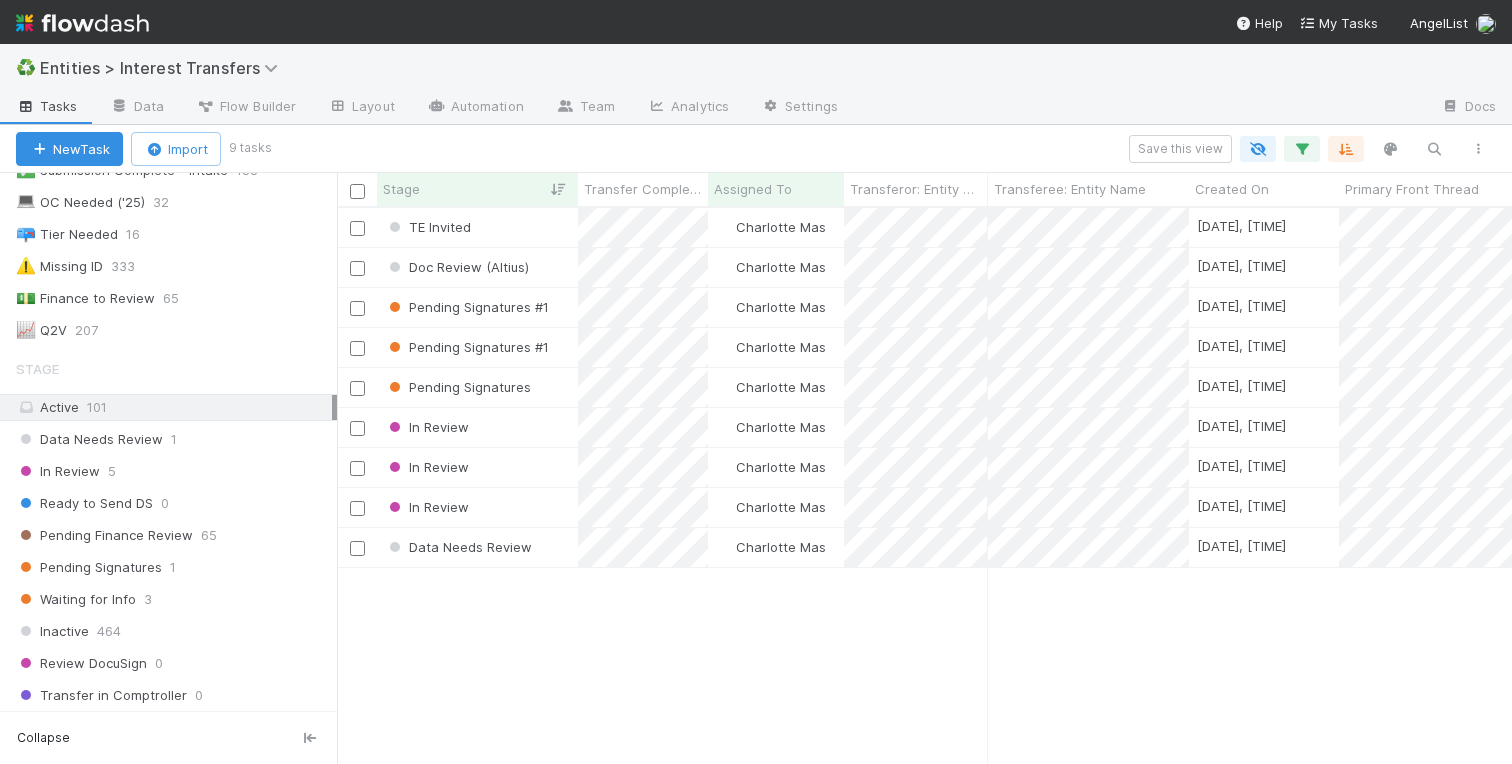 scroll, scrollTop: 0, scrollLeft: 0, axis: both 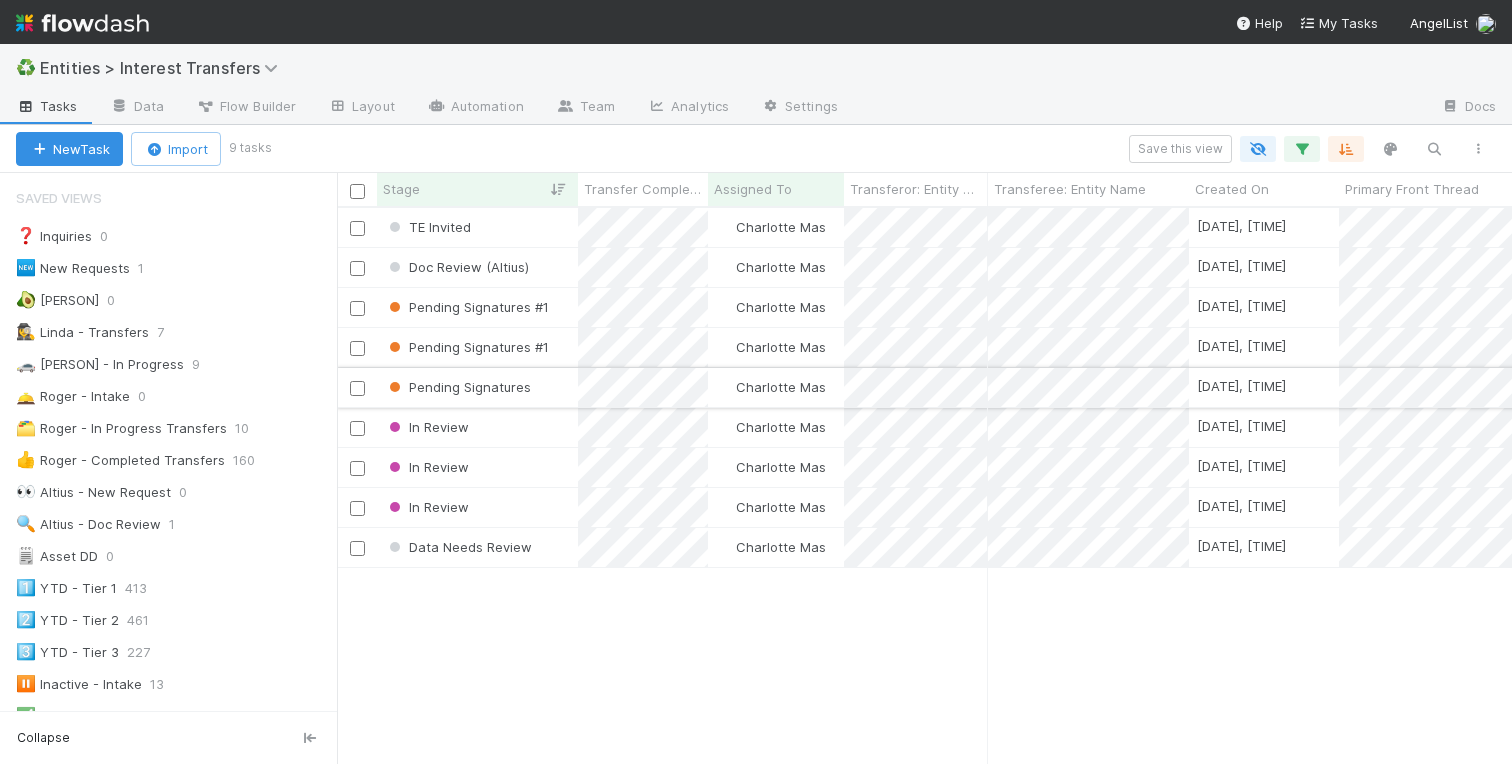 click on "Pending Signatures" at bounding box center [477, 387] 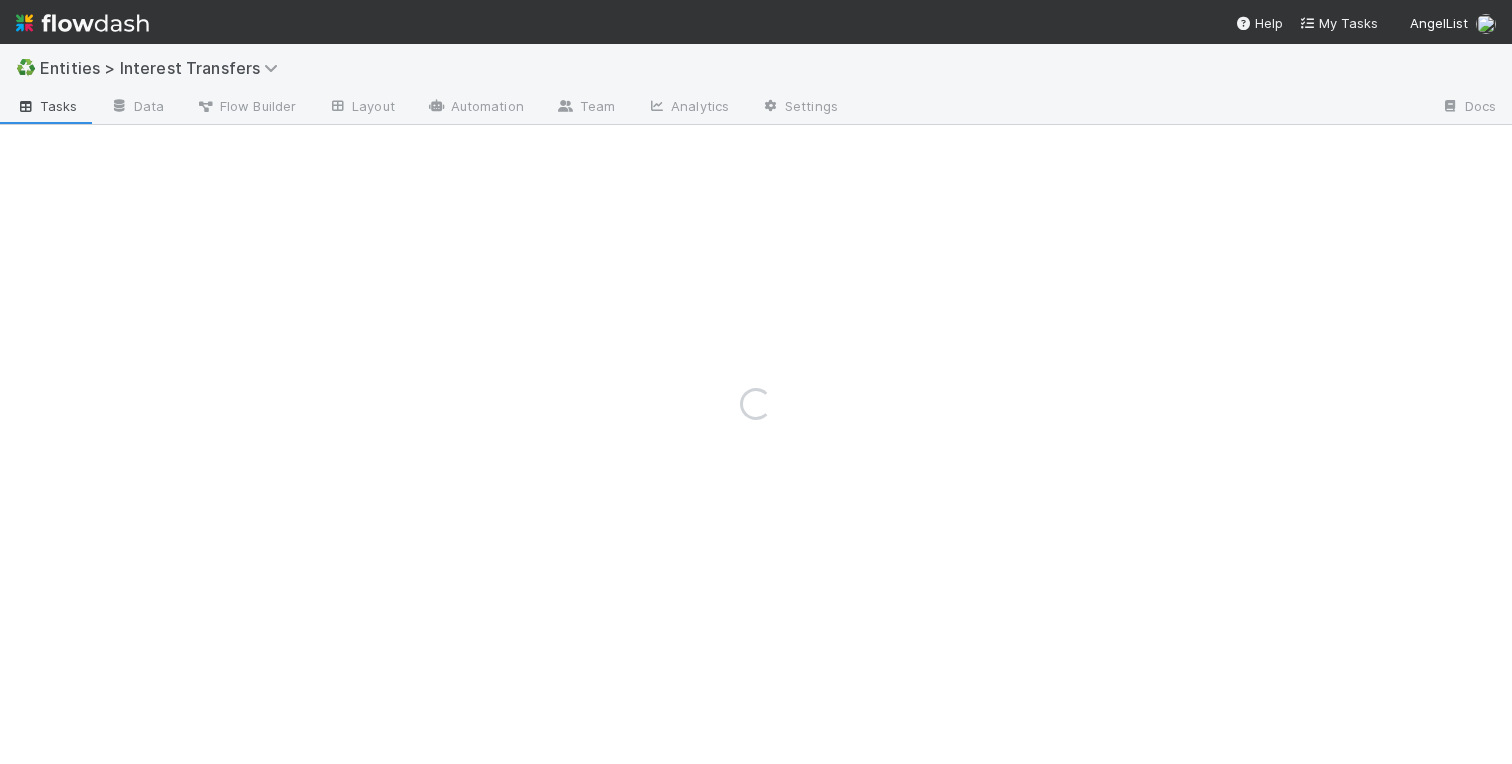 scroll, scrollTop: 0, scrollLeft: 0, axis: both 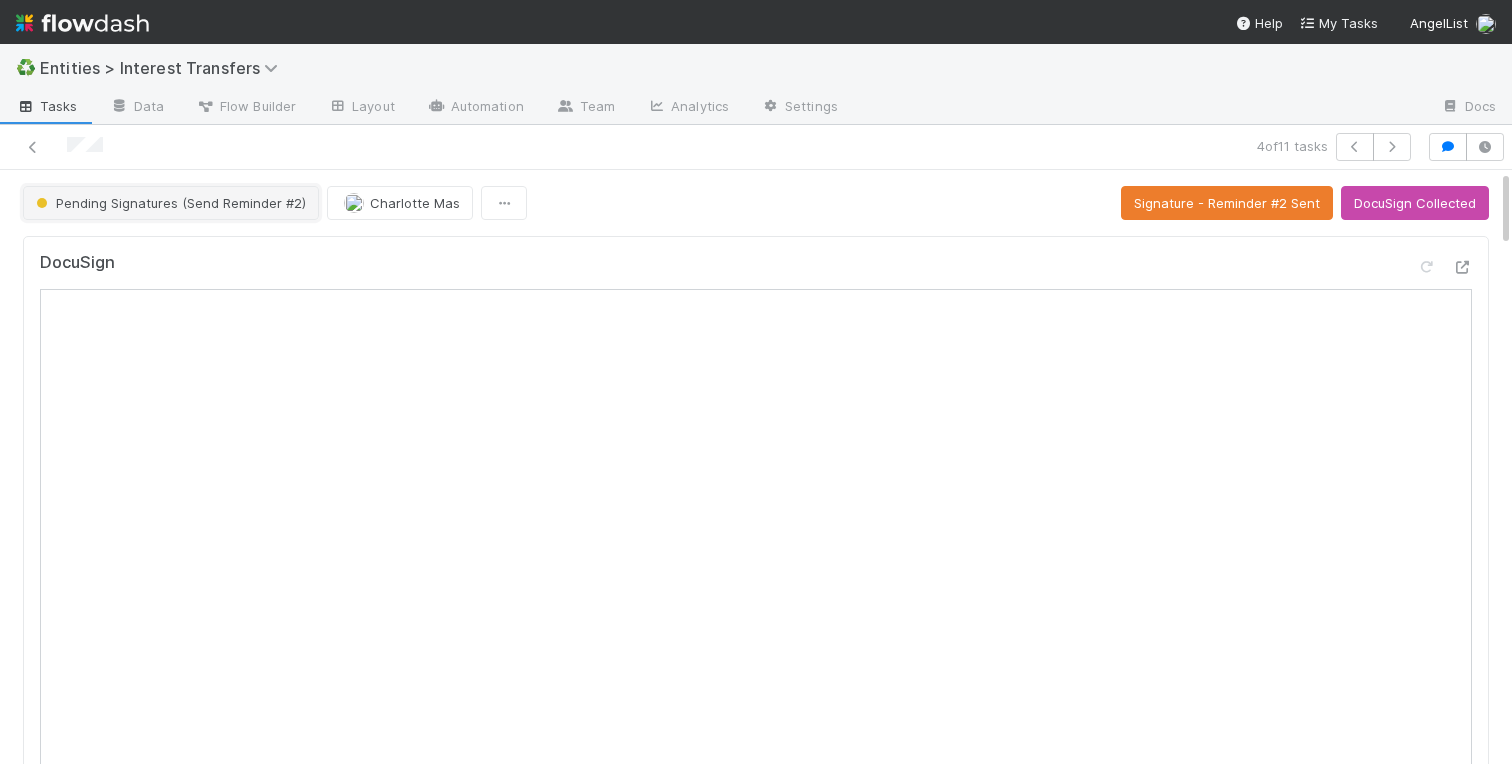 click on "Pending Signatures (Send Reminder #2)" at bounding box center (169, 203) 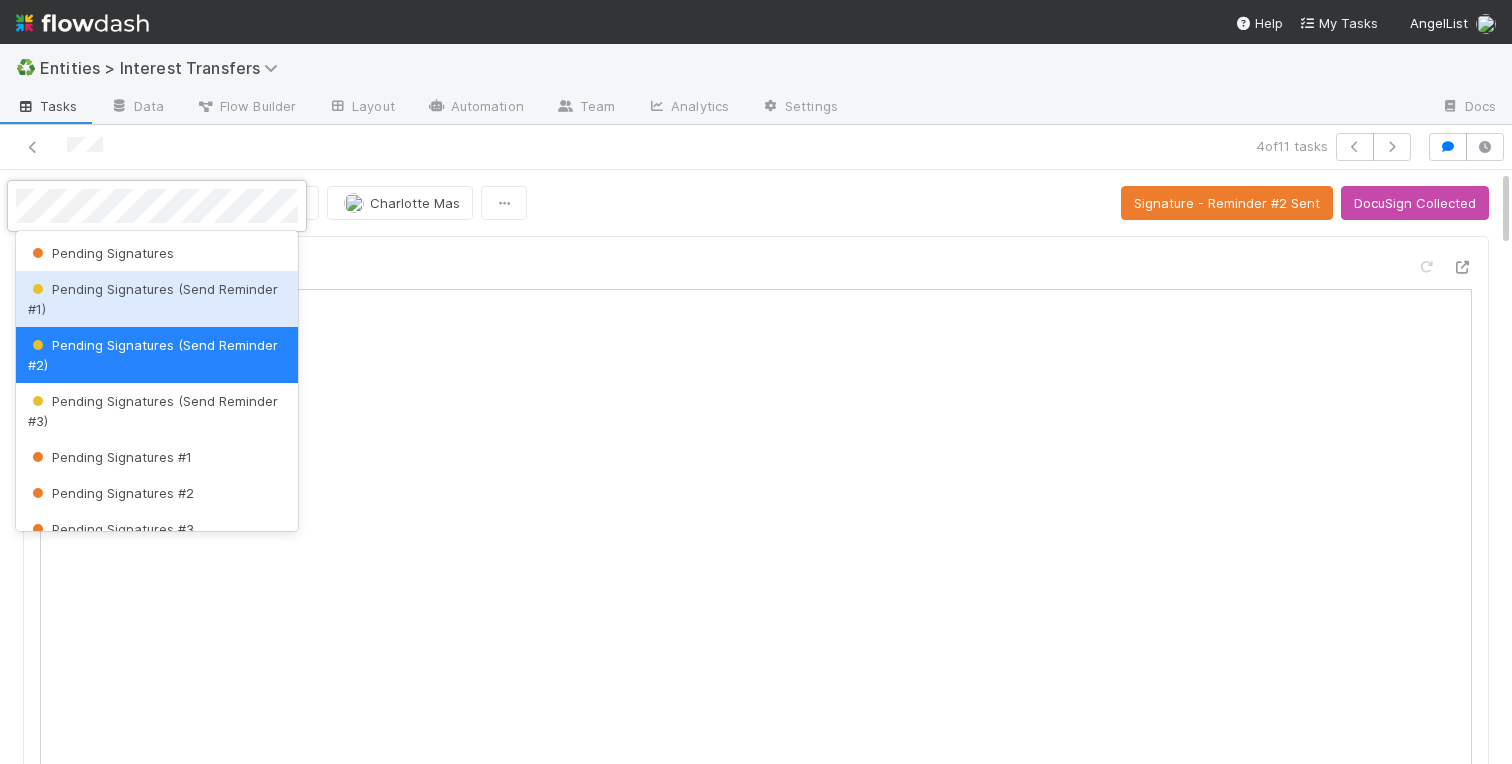 scroll, scrollTop: 56, scrollLeft: 0, axis: vertical 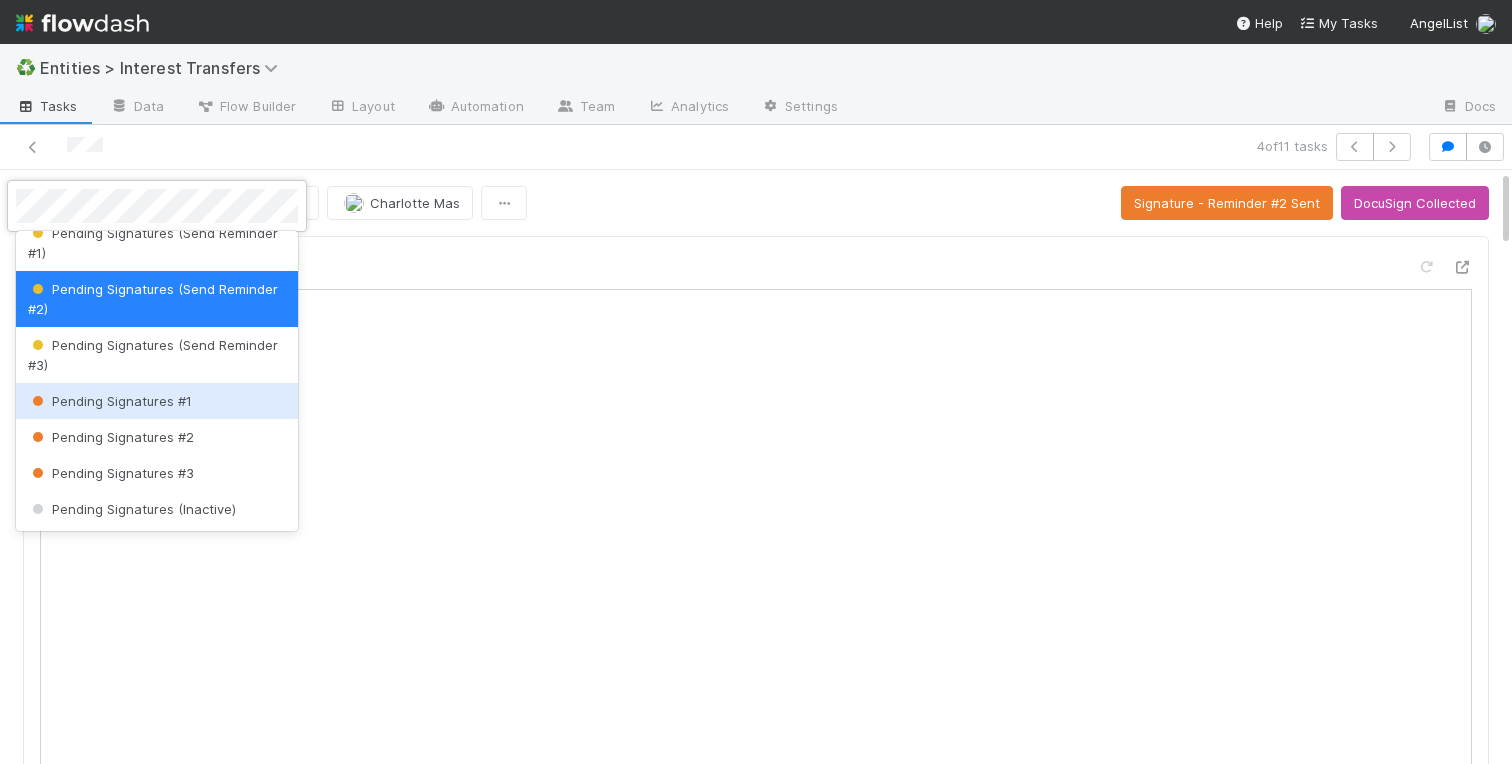click on "Pending Signatures #1" at bounding box center (110, 401) 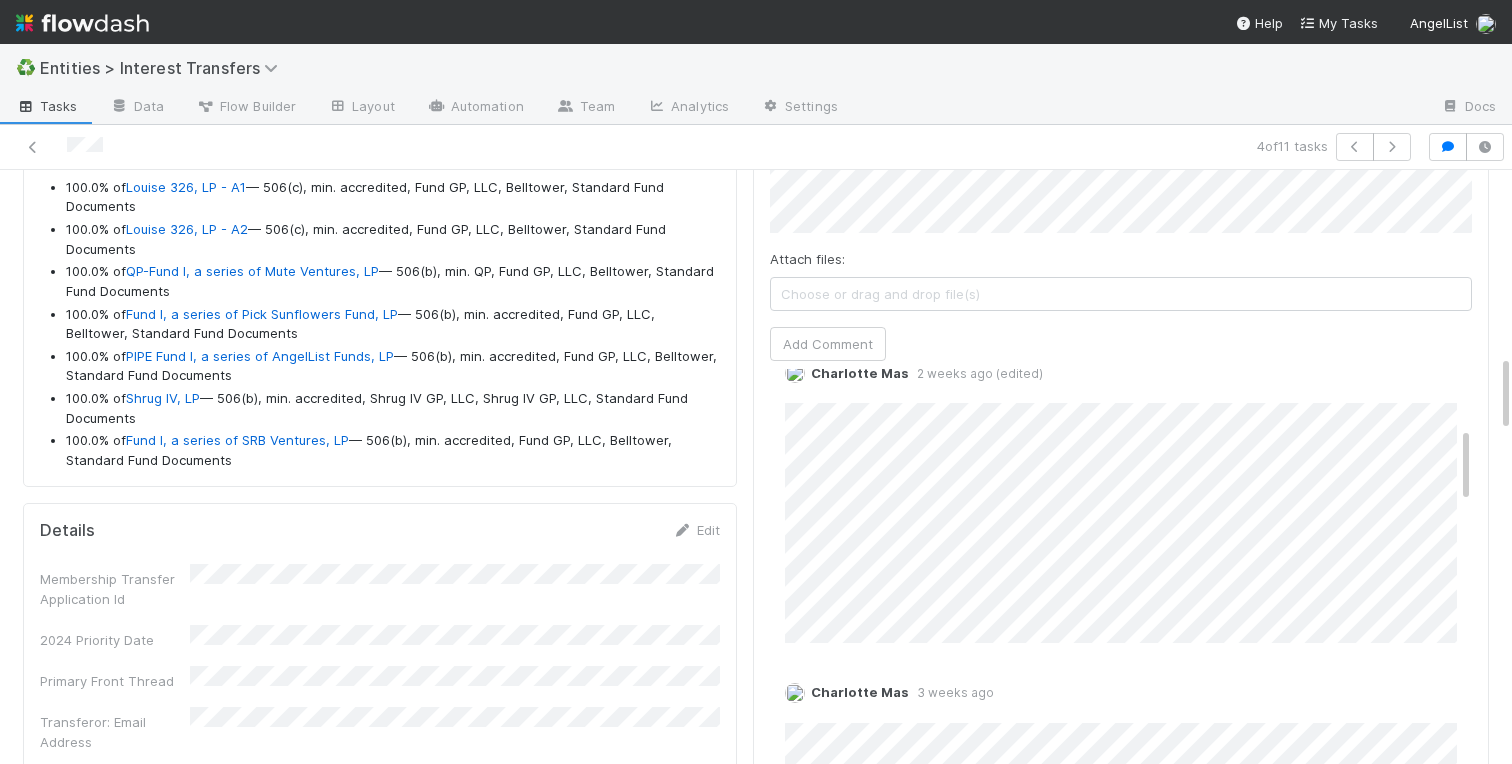 scroll, scrollTop: 1404, scrollLeft: 0, axis: vertical 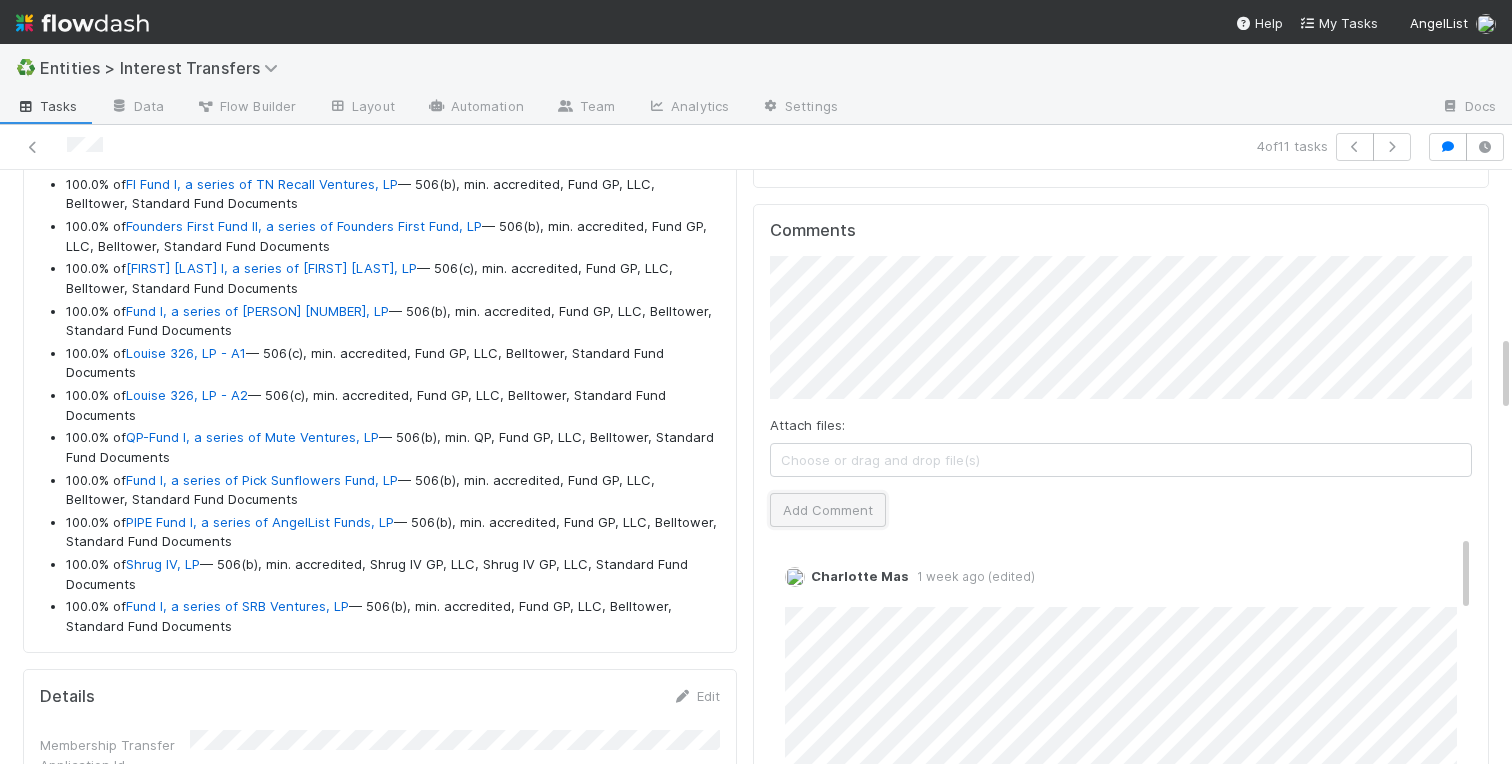 click on "Add Comment" at bounding box center (828, 510) 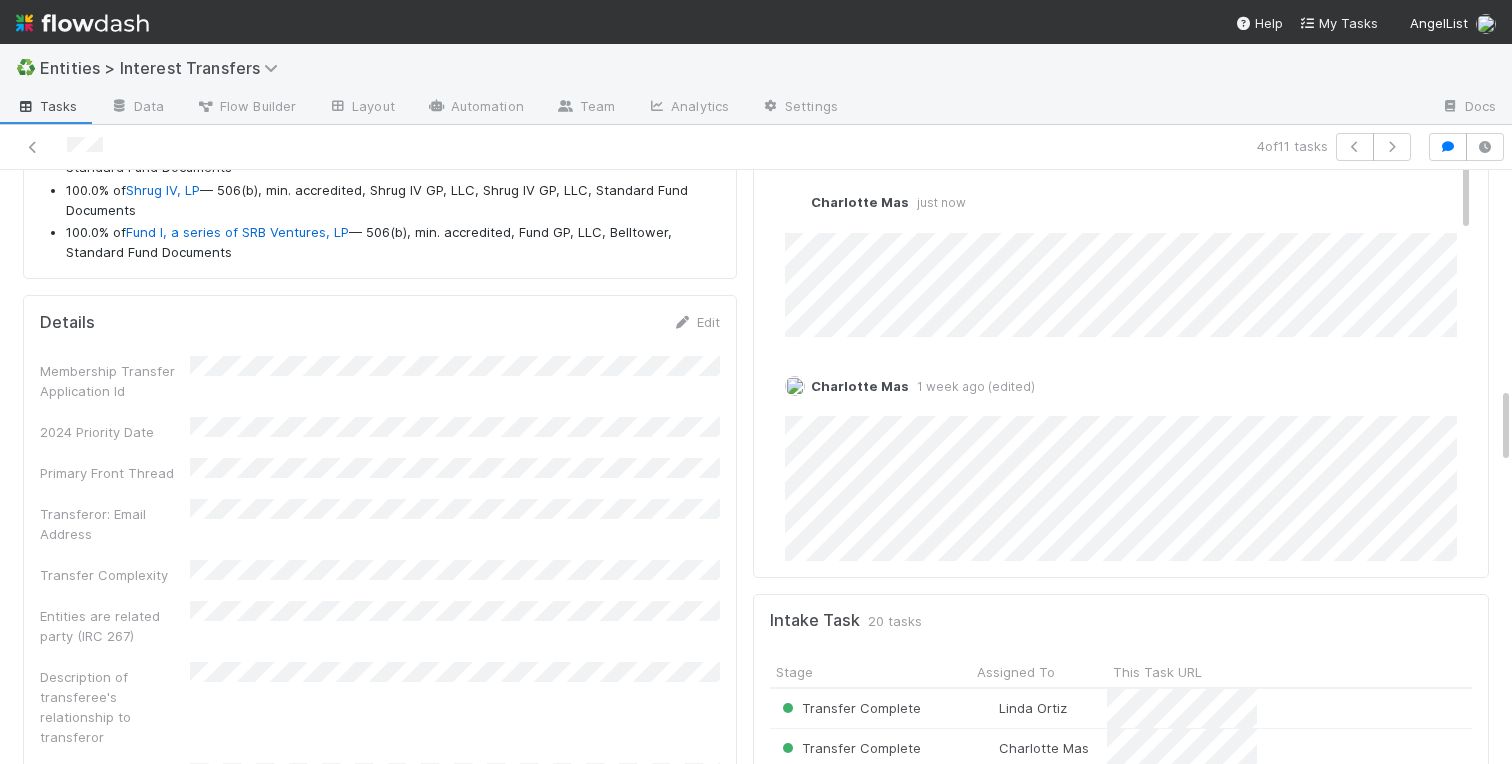 scroll, scrollTop: 1603, scrollLeft: 0, axis: vertical 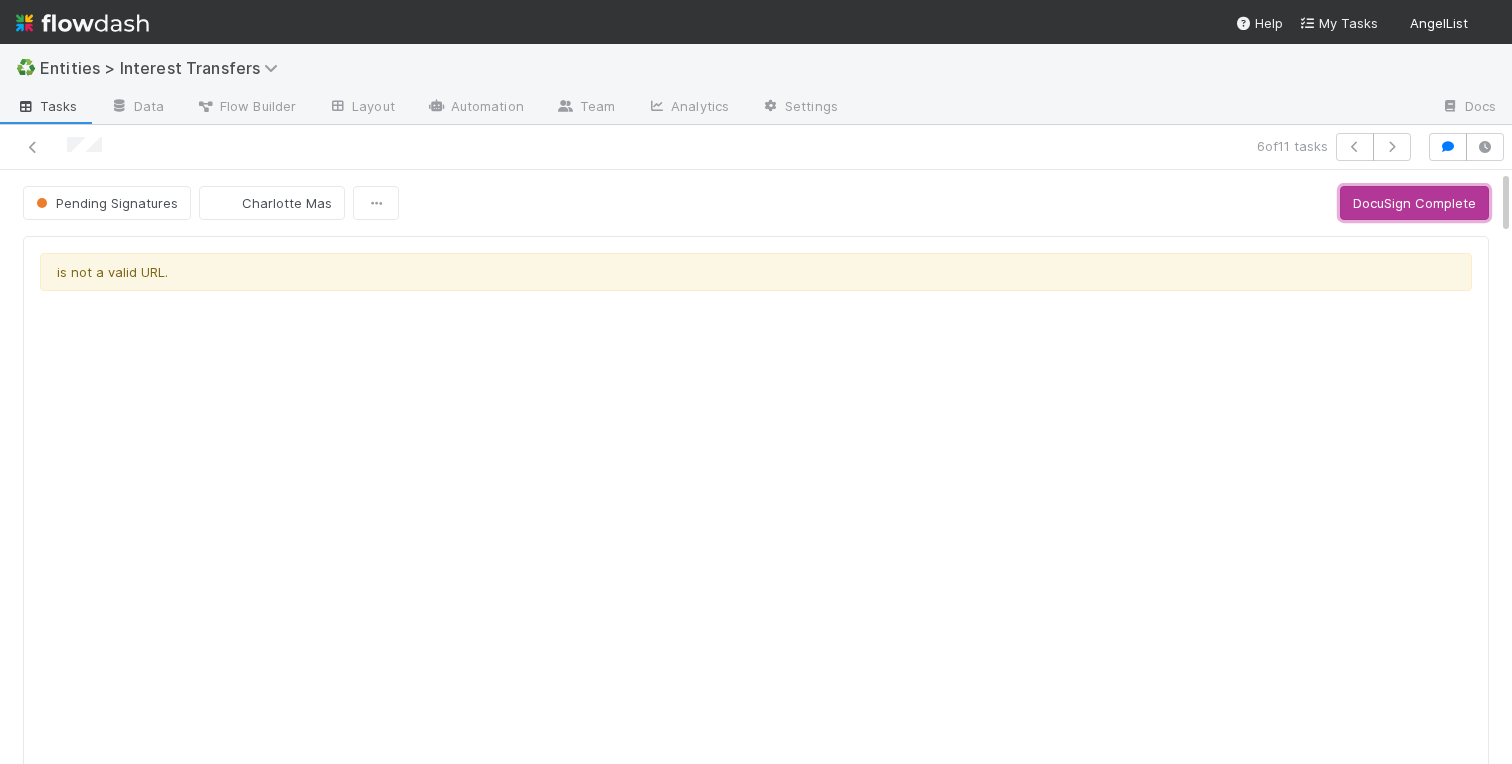 click on "DocuSign Complete" at bounding box center [1414, 203] 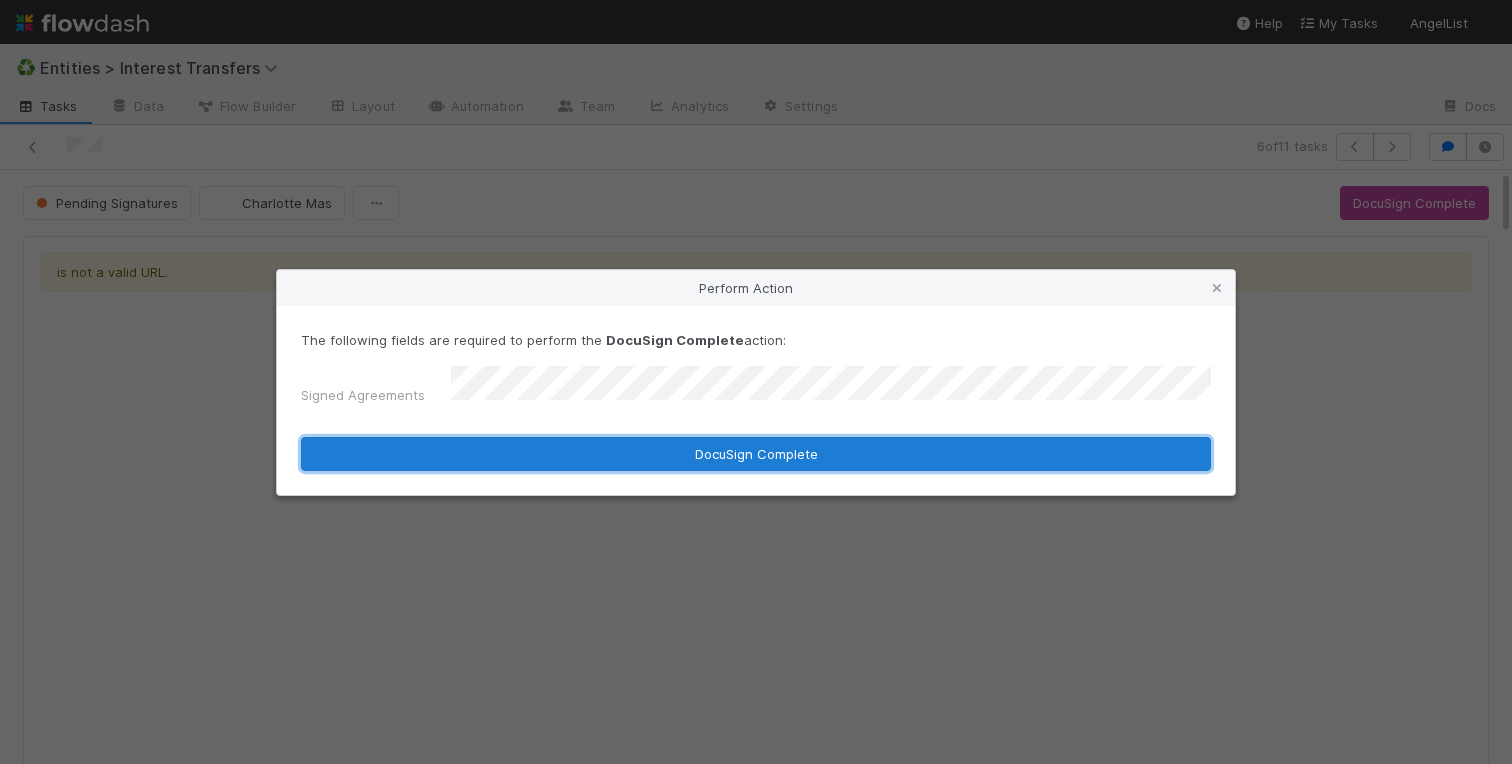 click on "DocuSign Complete" at bounding box center (756, 454) 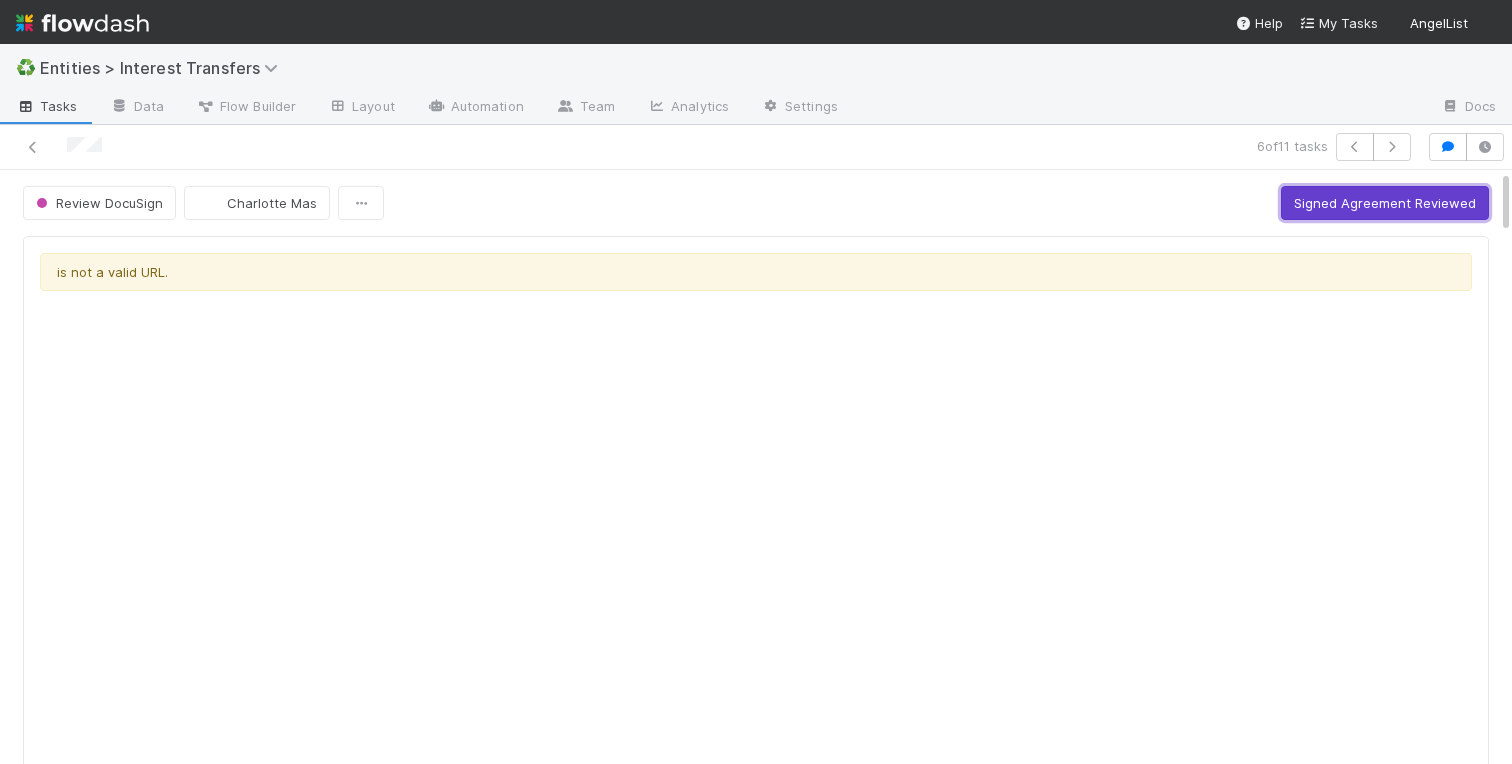 click on "Signed Agreement Reviewed" at bounding box center [1385, 203] 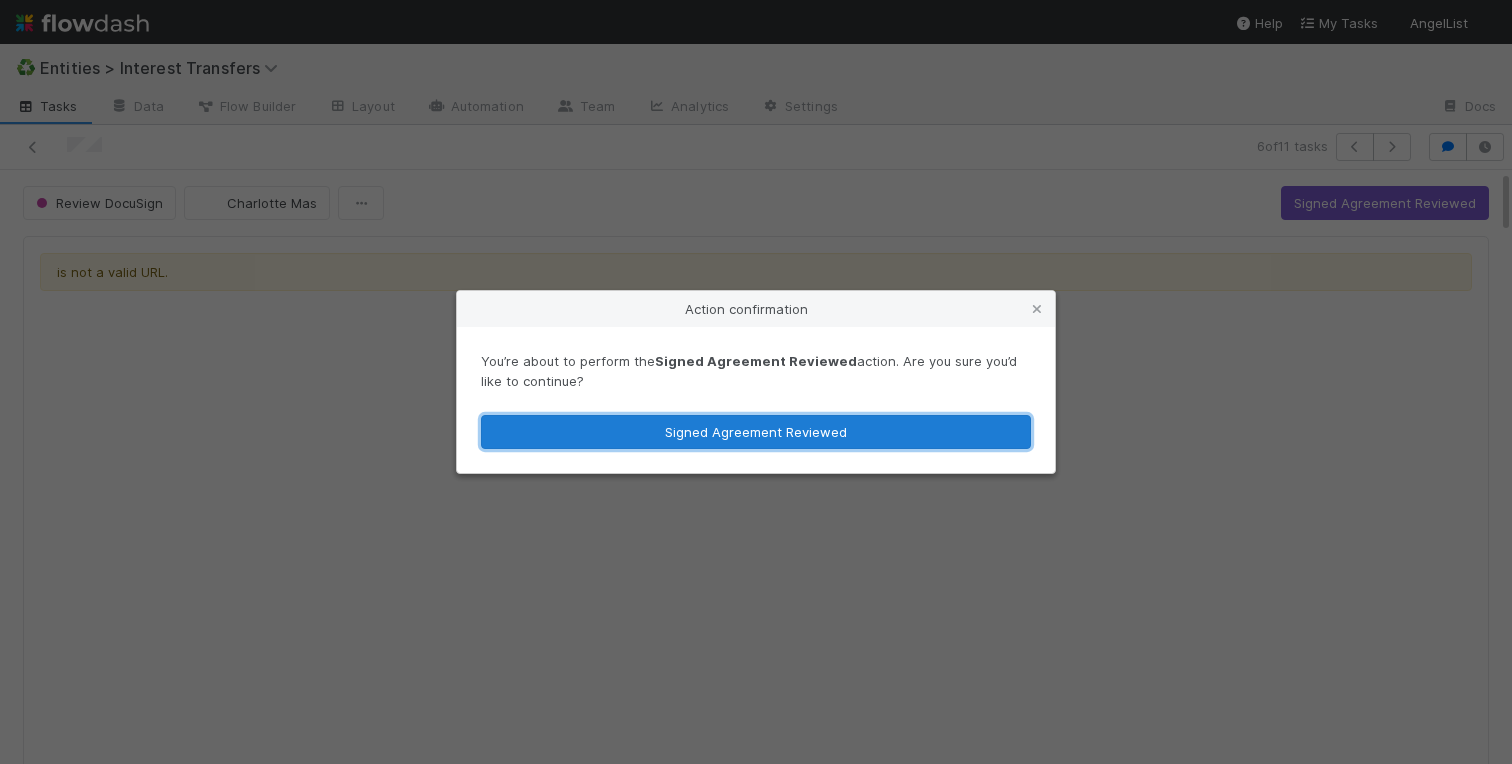 click on "Signed Agreement Reviewed" at bounding box center (756, 432) 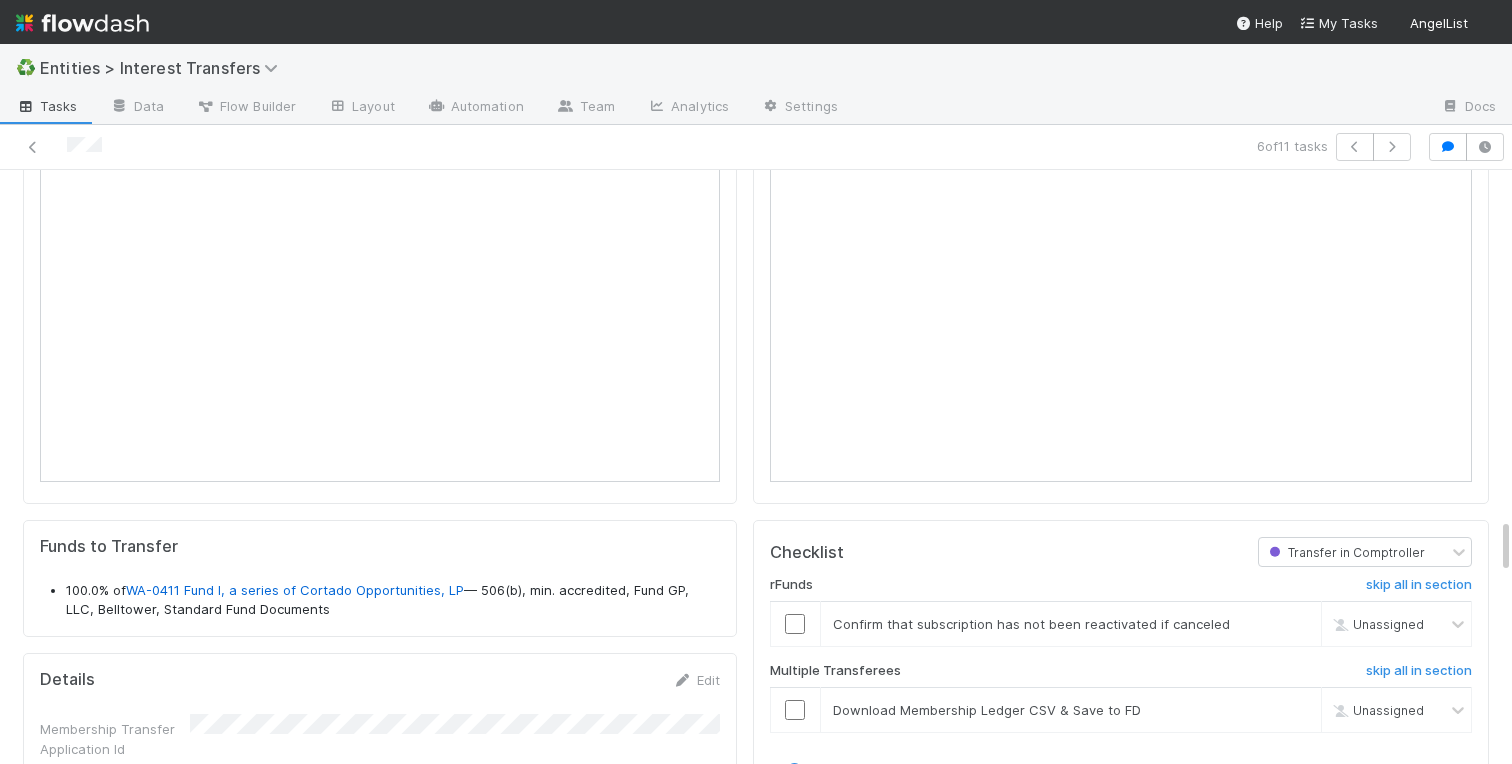 scroll, scrollTop: 3637, scrollLeft: 0, axis: vertical 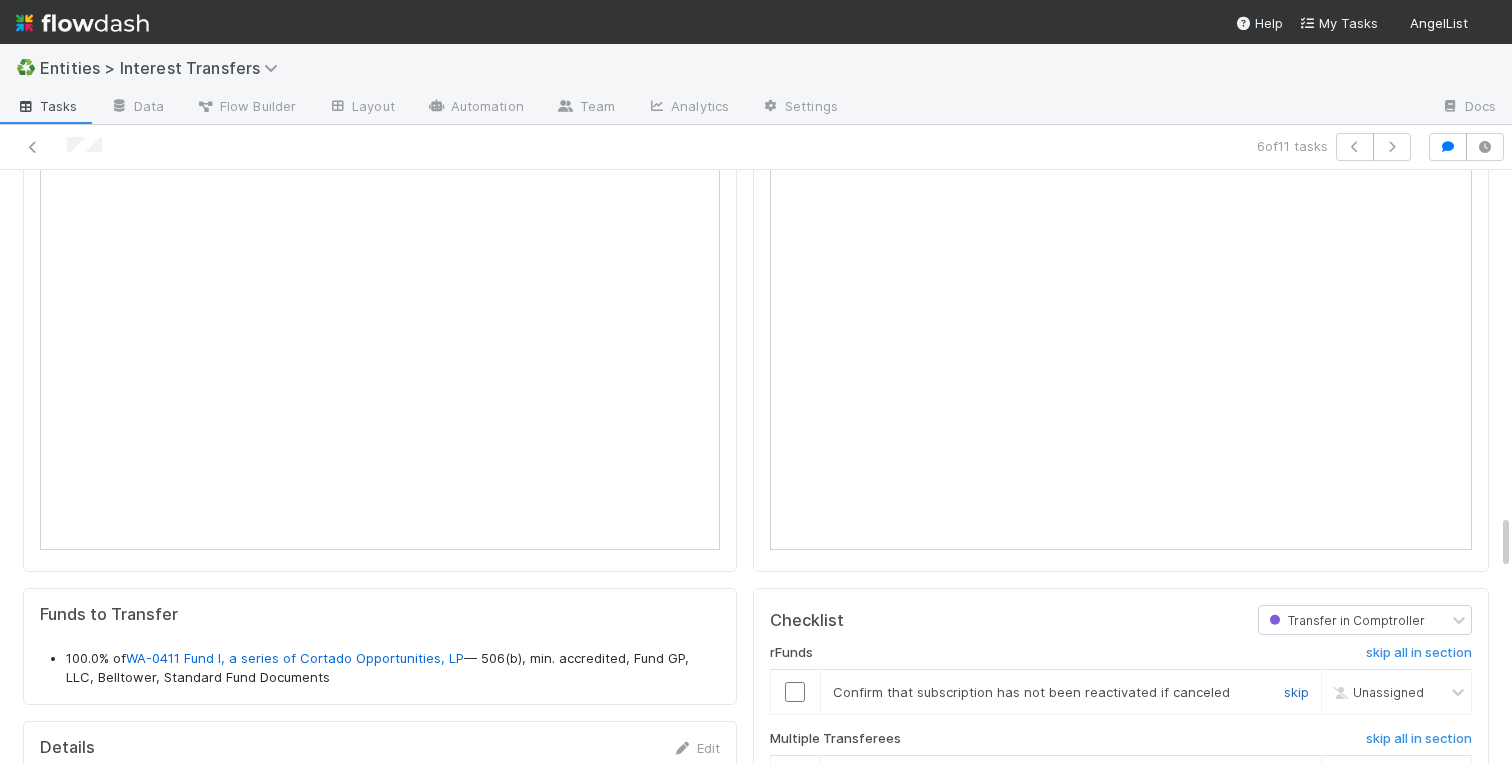 click on "skip" at bounding box center (1296, 692) 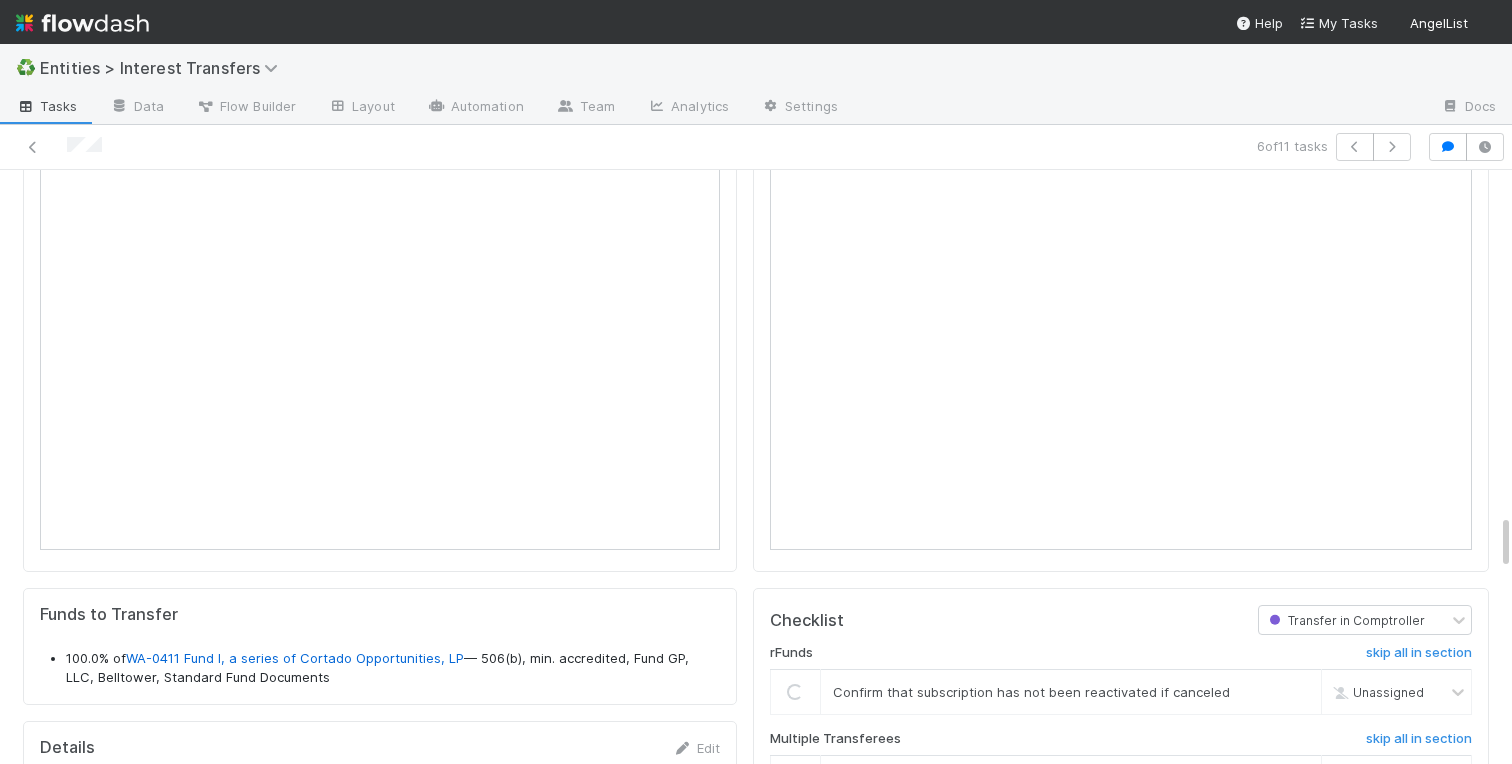 click on "skip" at bounding box center (1296, 778) 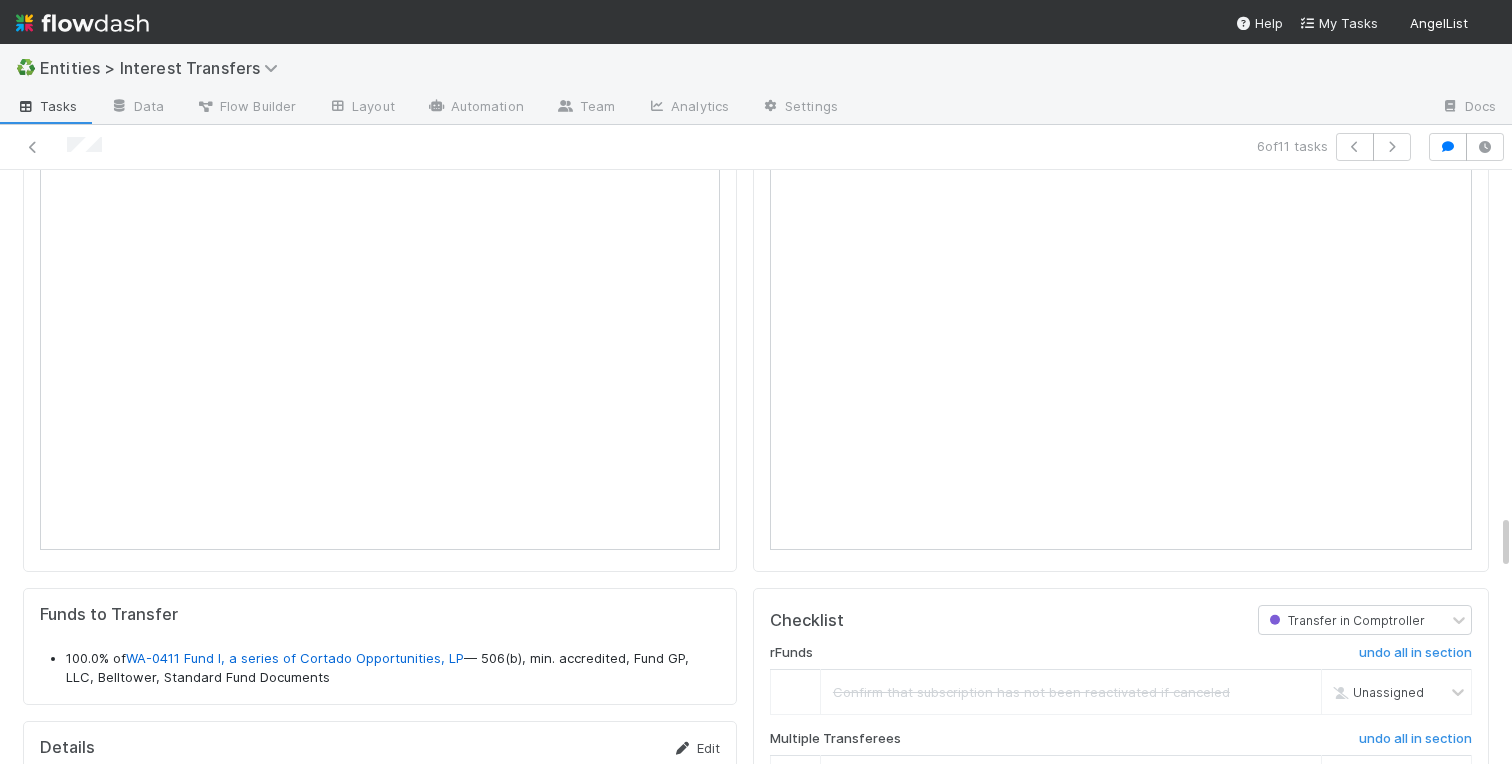 click on "Edit" at bounding box center (696, 748) 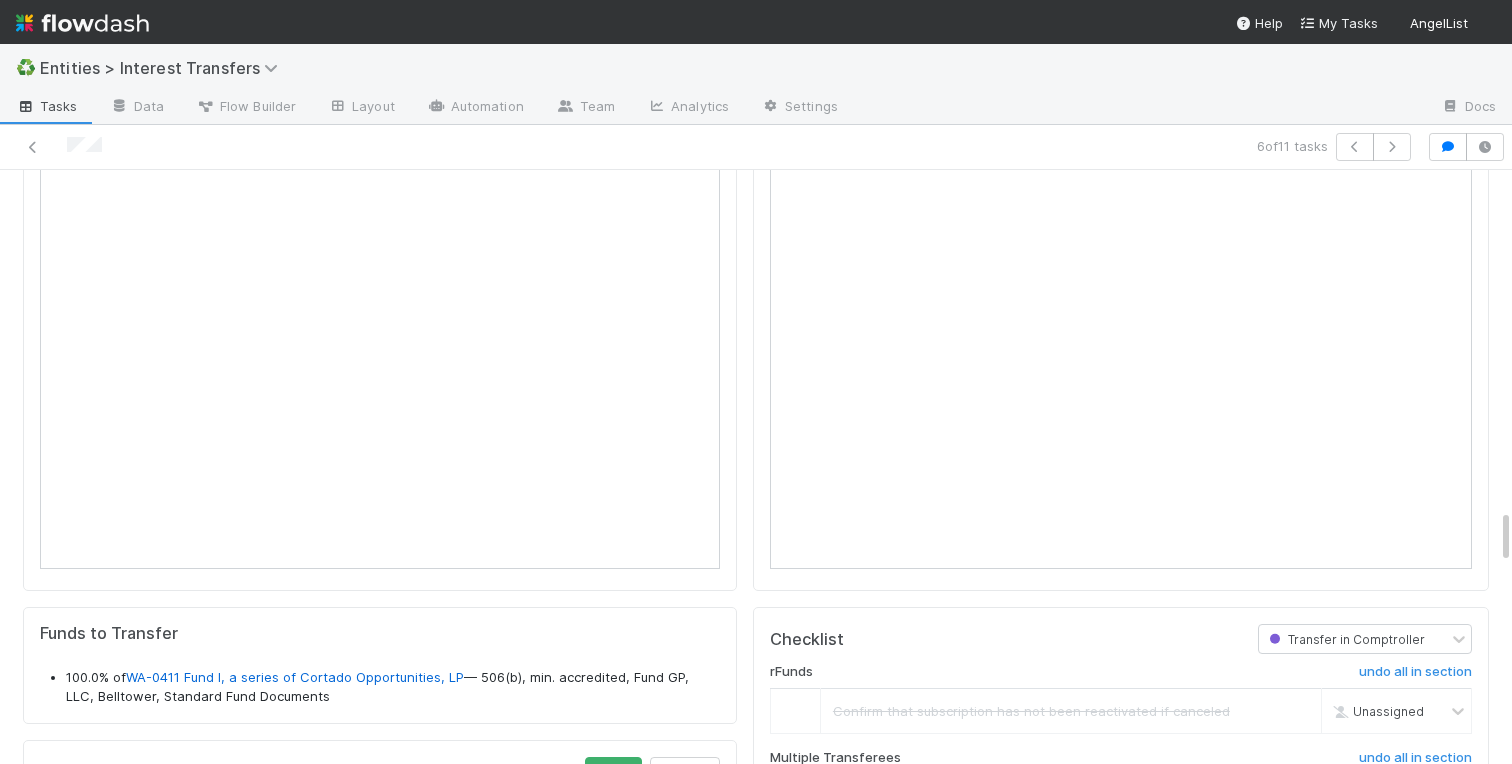scroll, scrollTop: 3584, scrollLeft: 0, axis: vertical 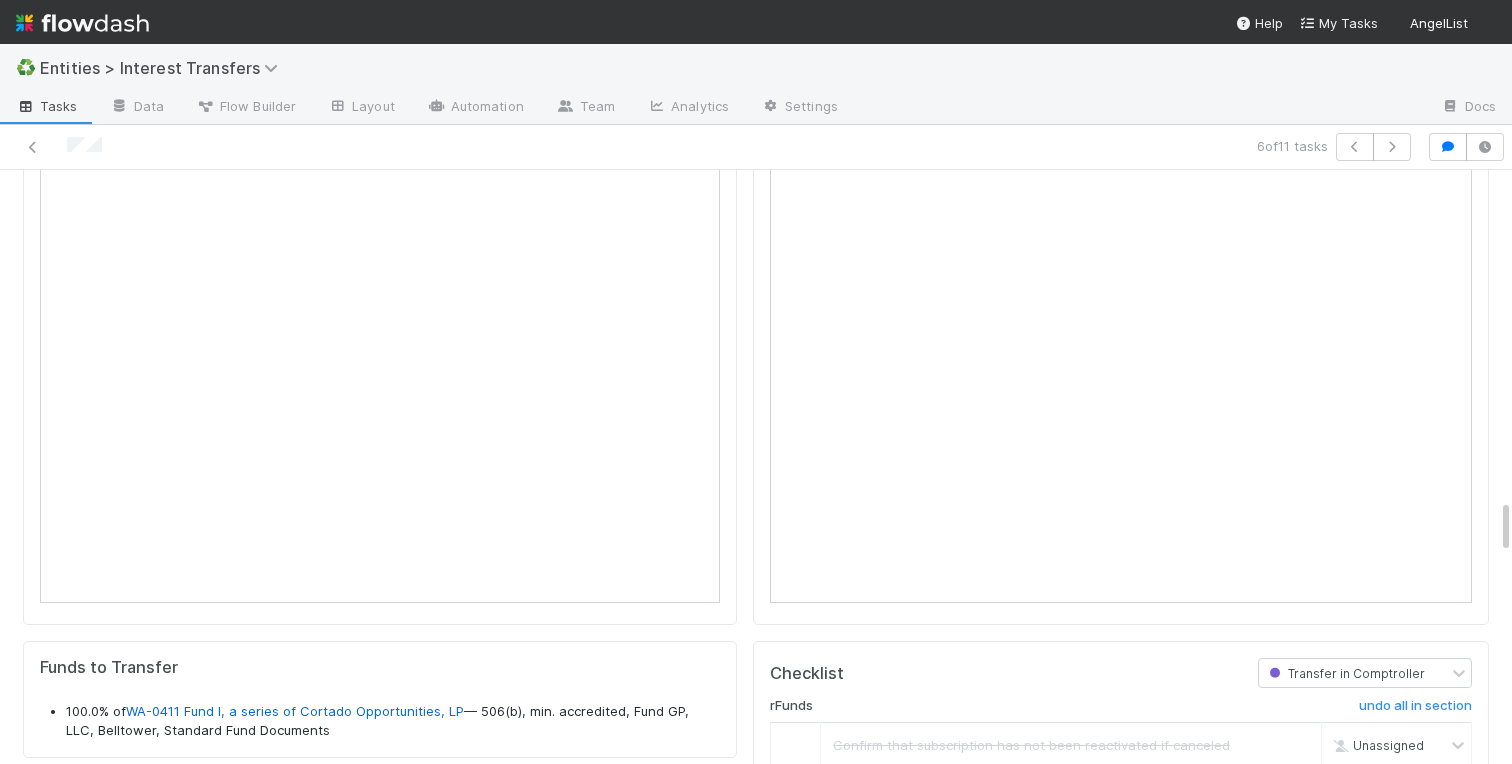 click on "Save" at bounding box center (613, 808) 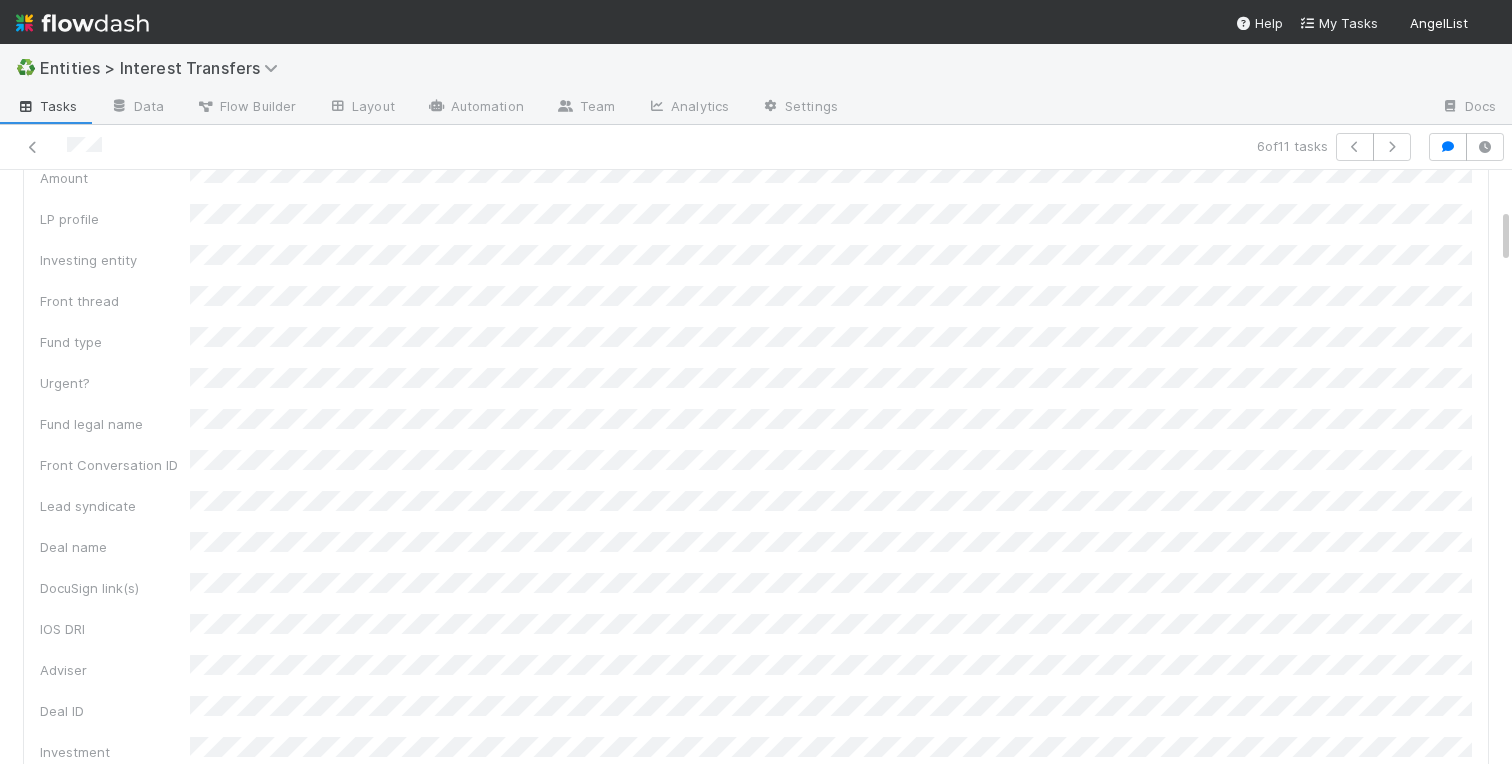 scroll, scrollTop: 0, scrollLeft: 0, axis: both 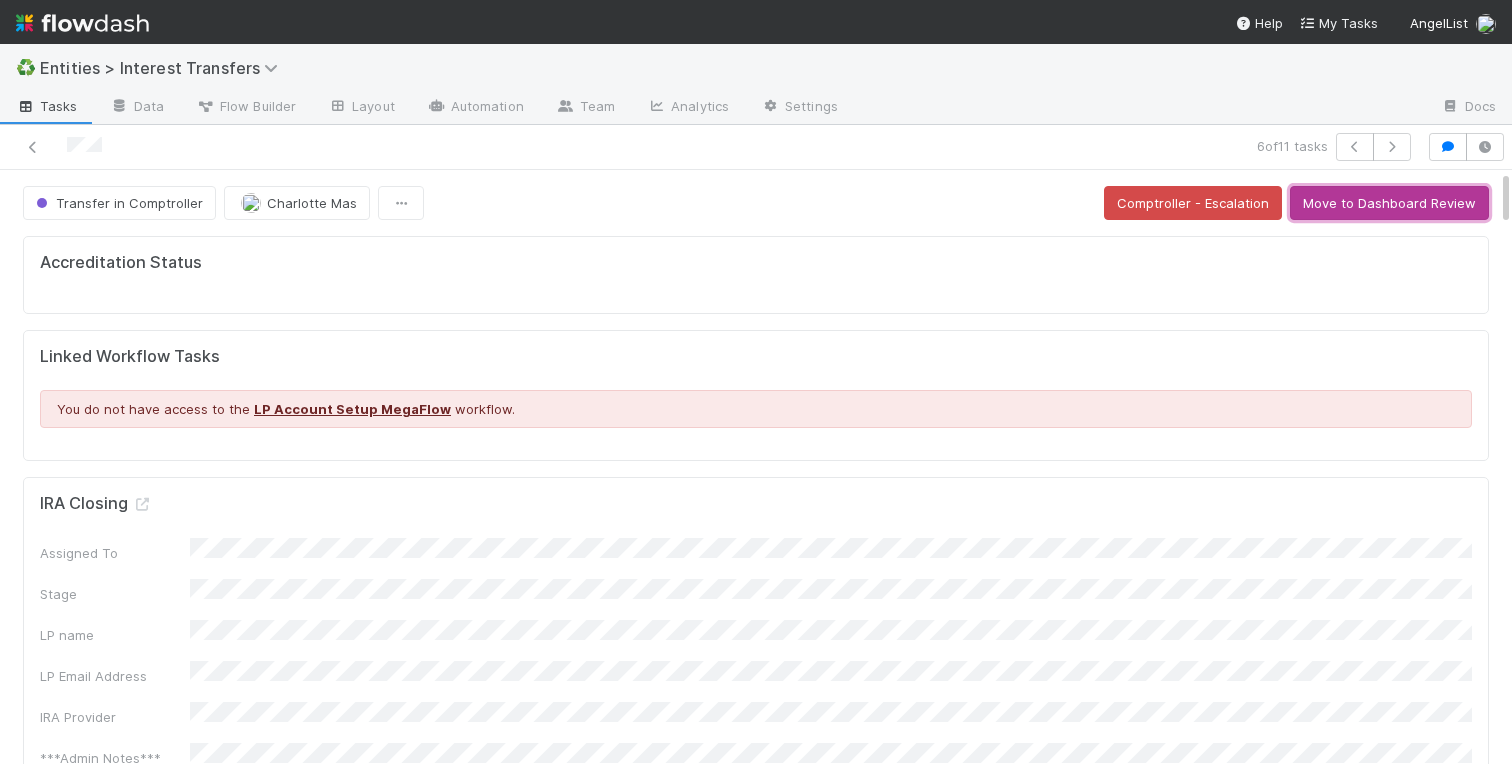 click on "Move to Dashboard Review" at bounding box center (1389, 203) 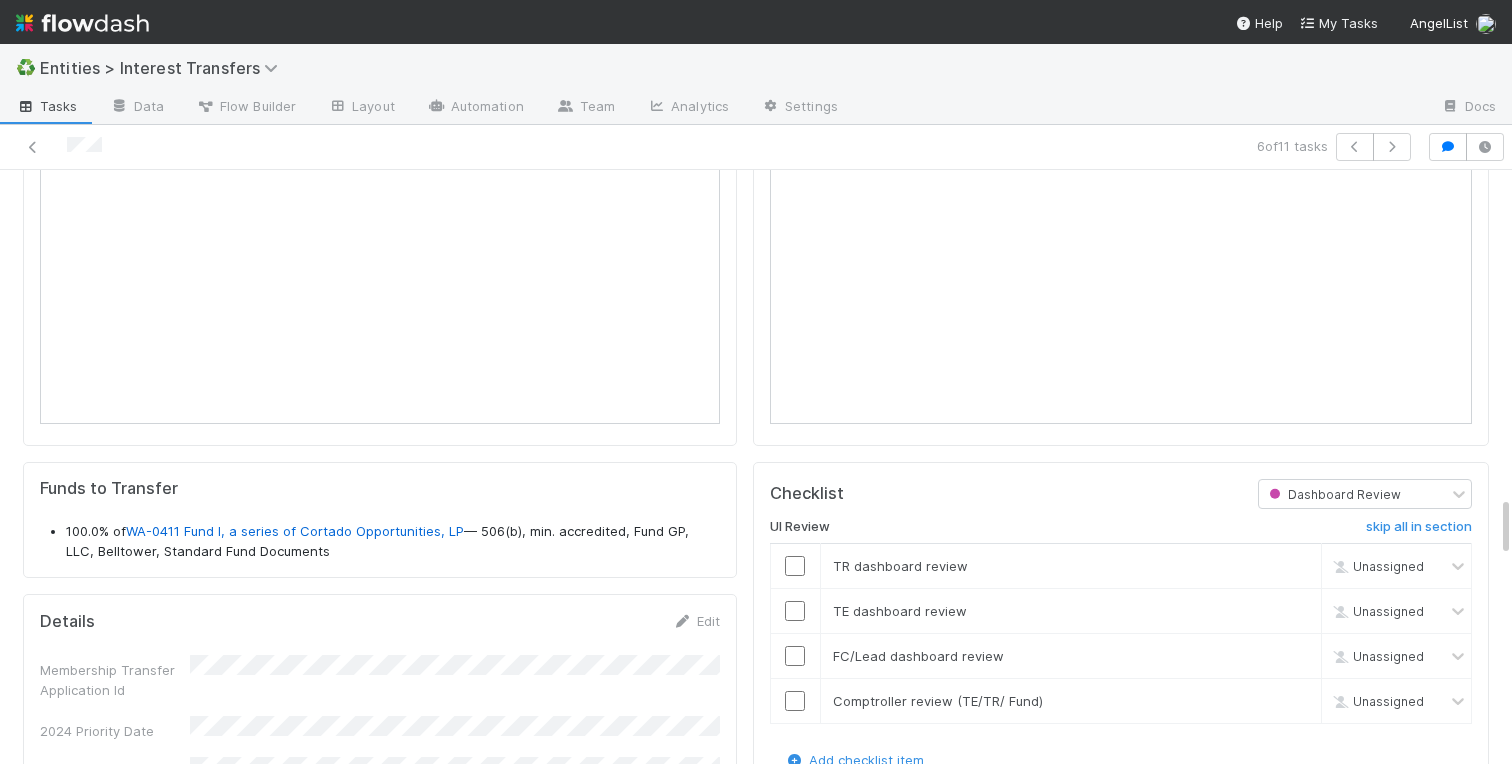 scroll, scrollTop: 3175, scrollLeft: 0, axis: vertical 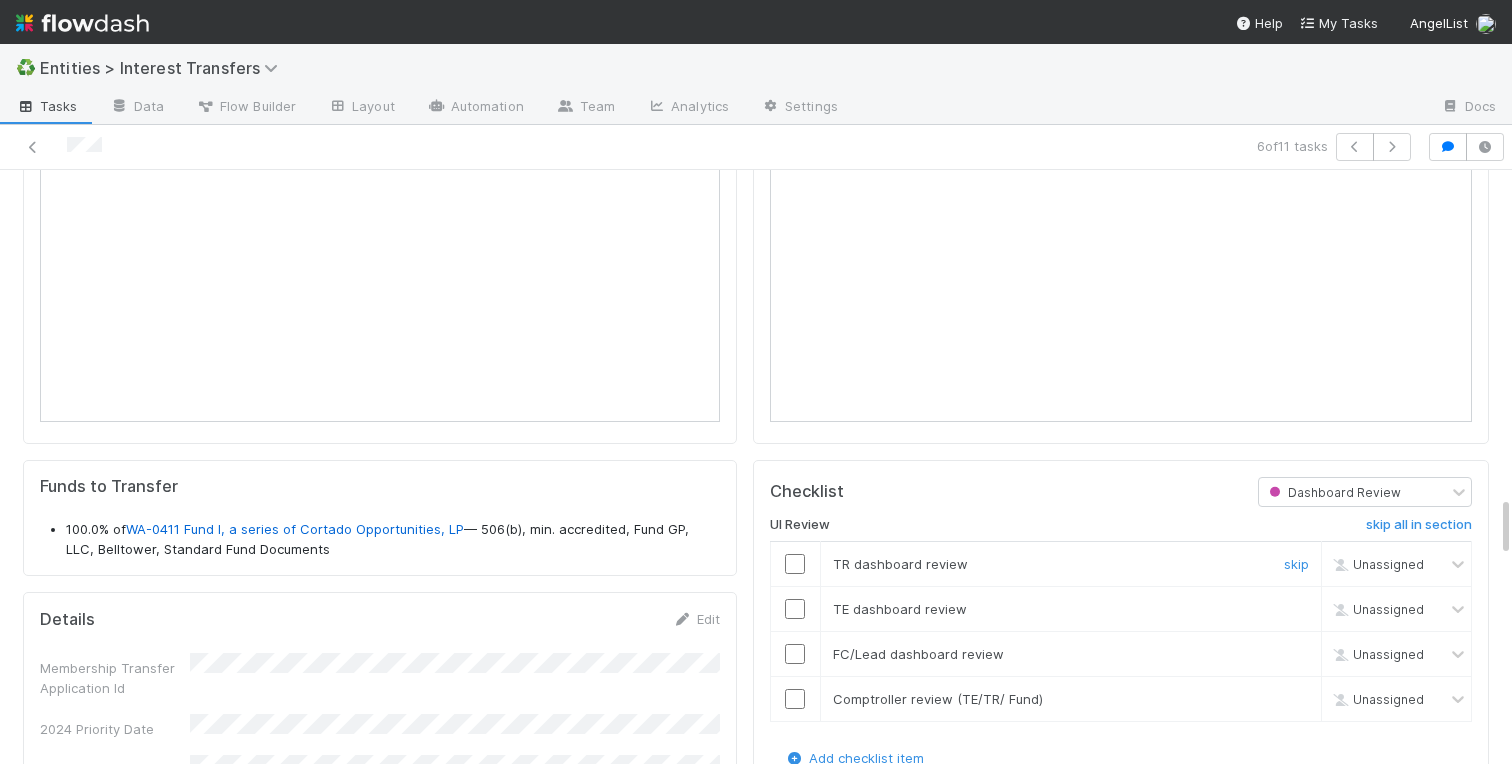 click at bounding box center [795, 564] 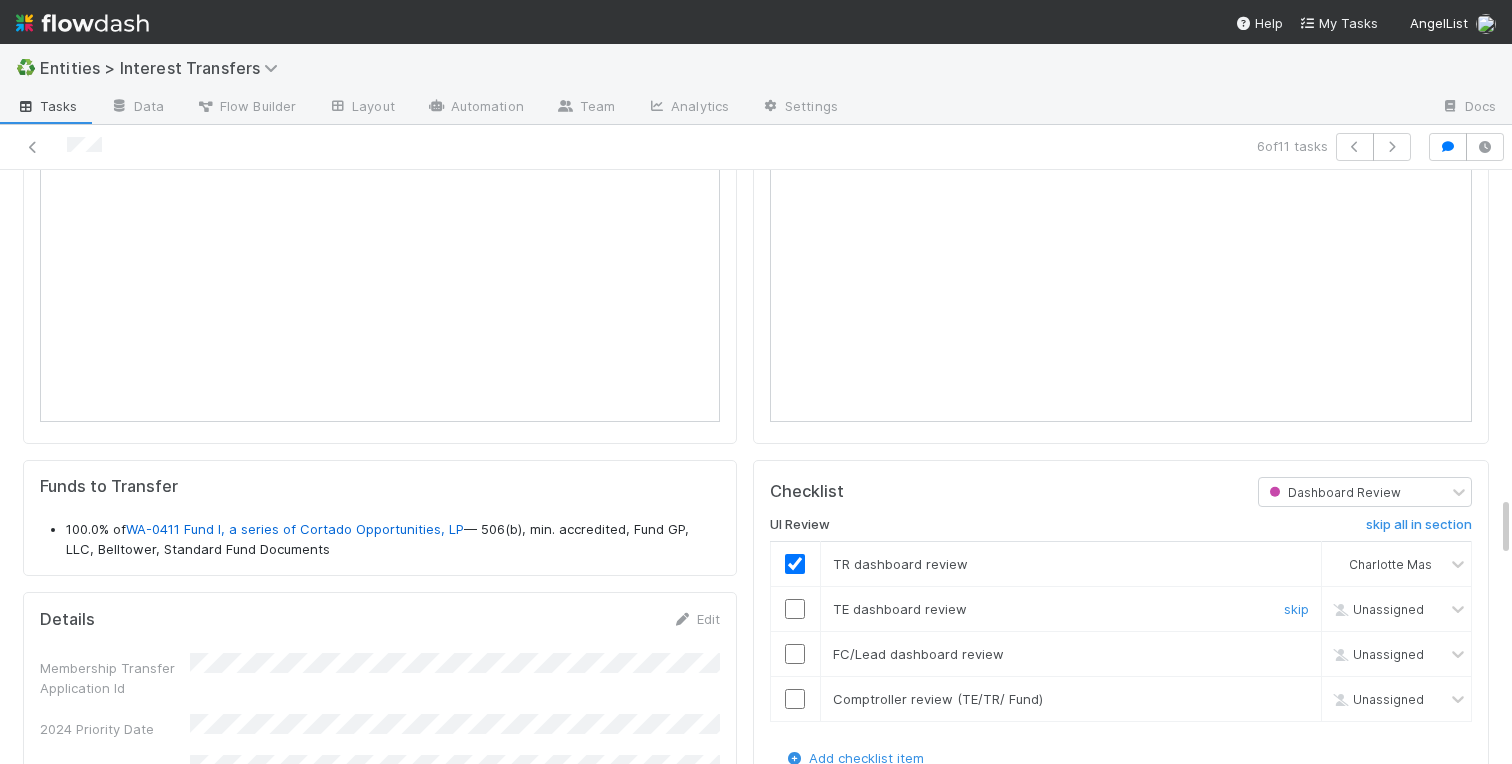 click at bounding box center [795, 609] 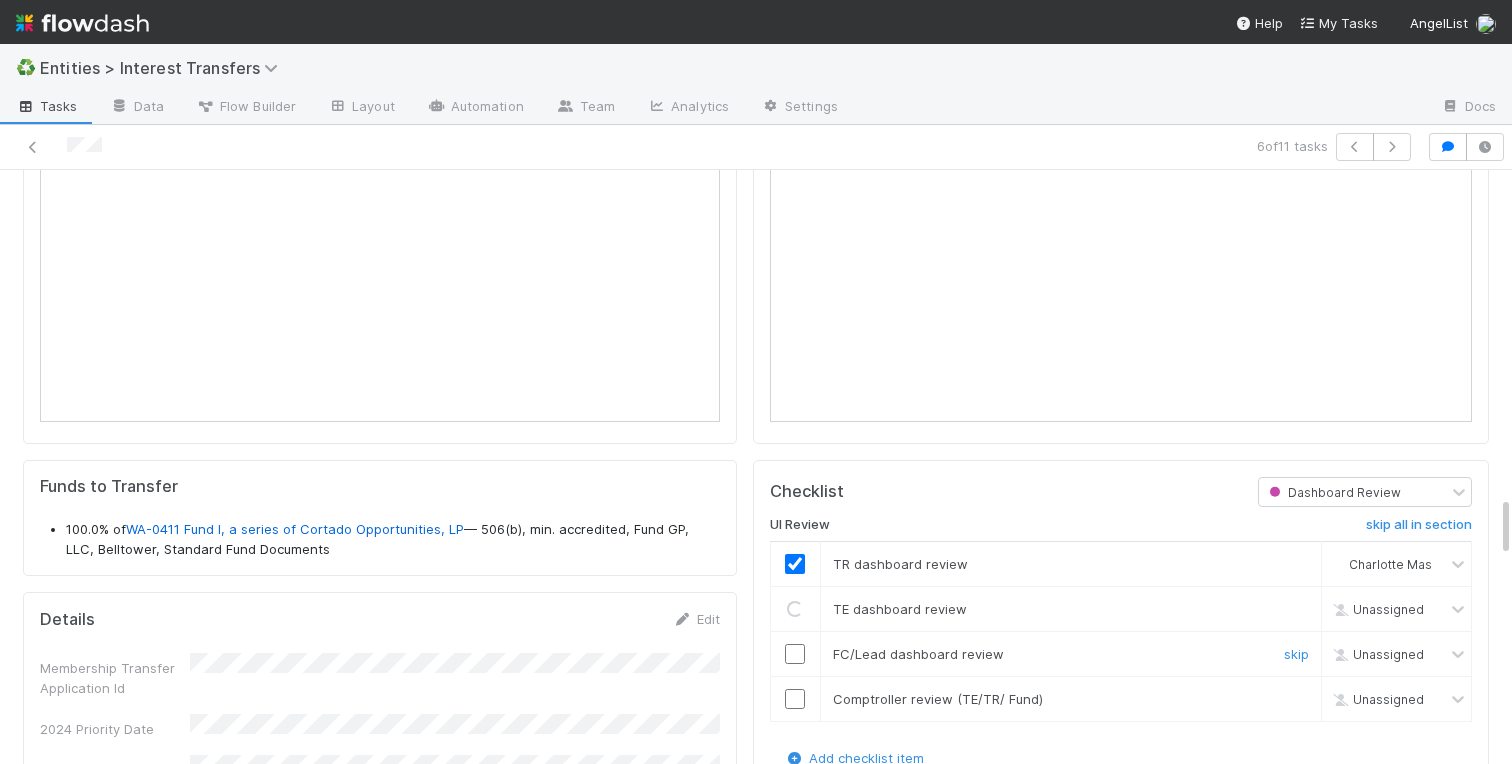 click at bounding box center (795, 654) 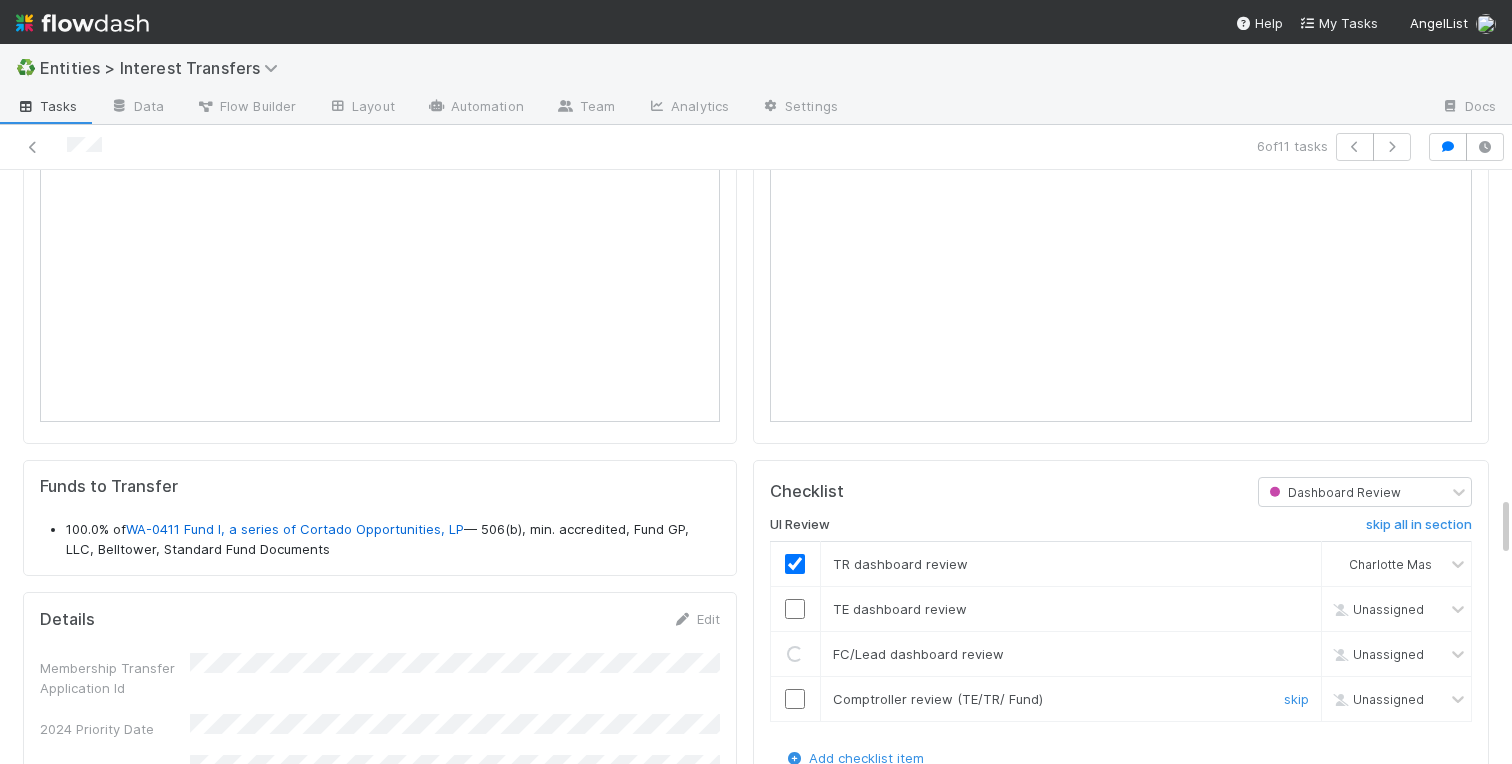 click at bounding box center (795, 699) 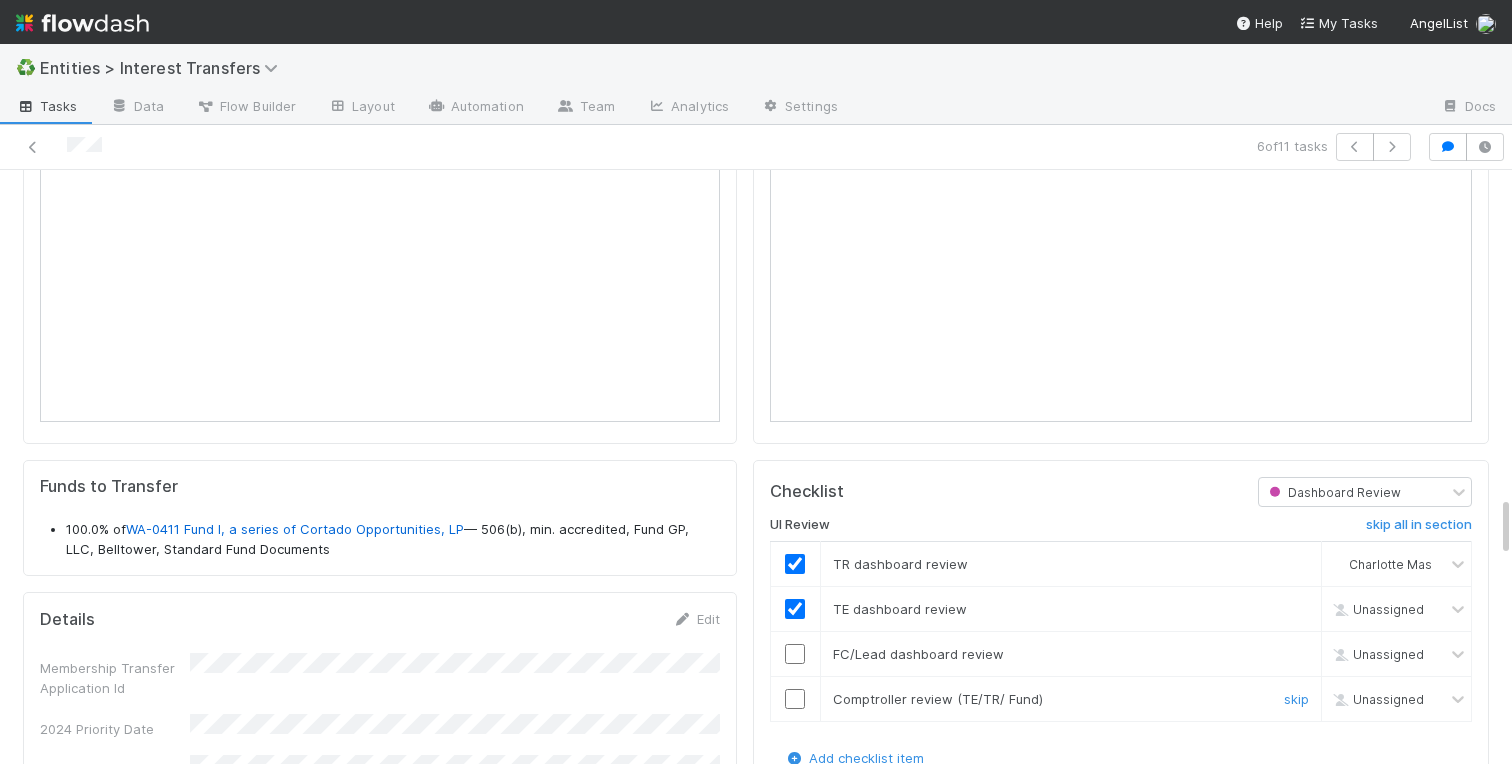 checkbox on "true" 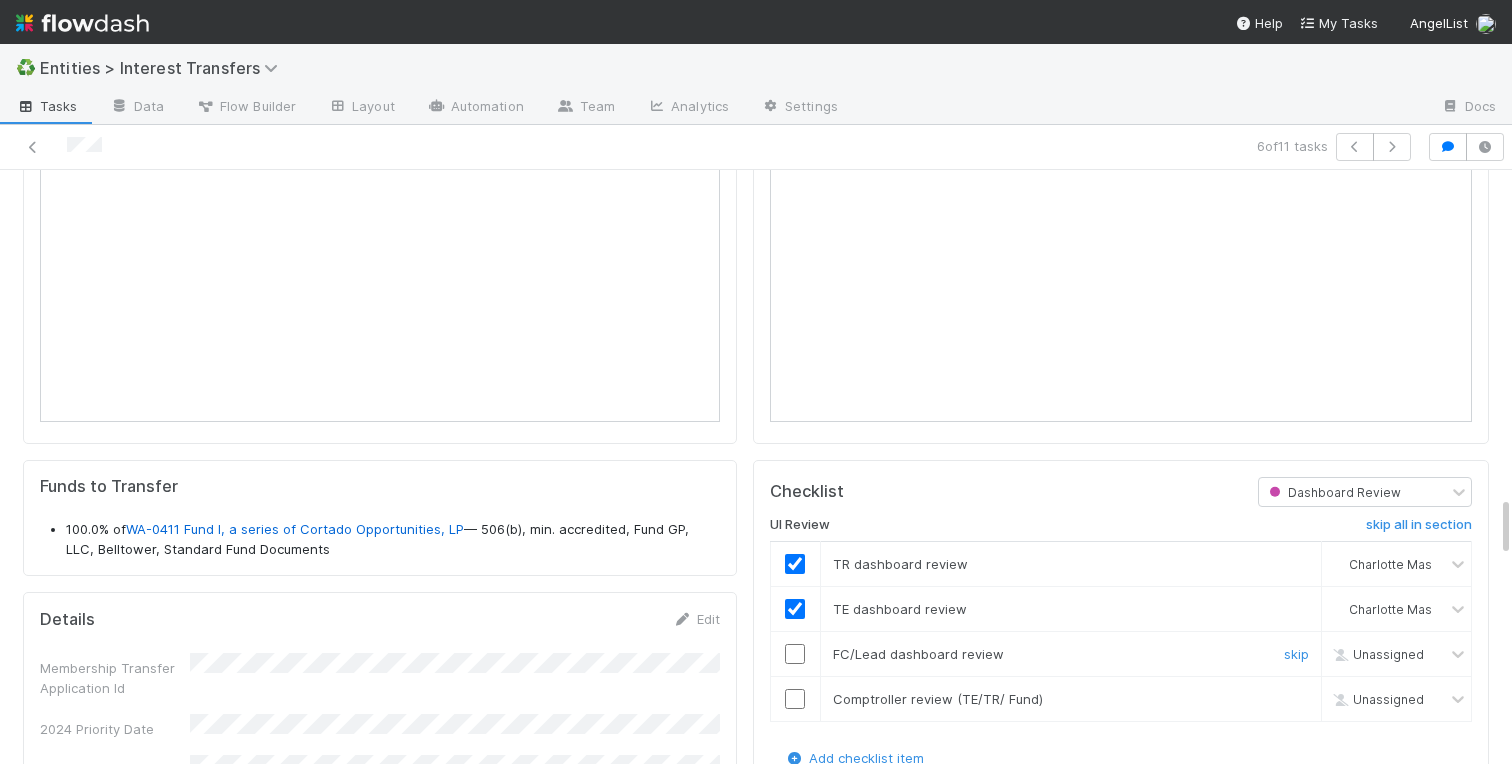 click at bounding box center [795, 654] 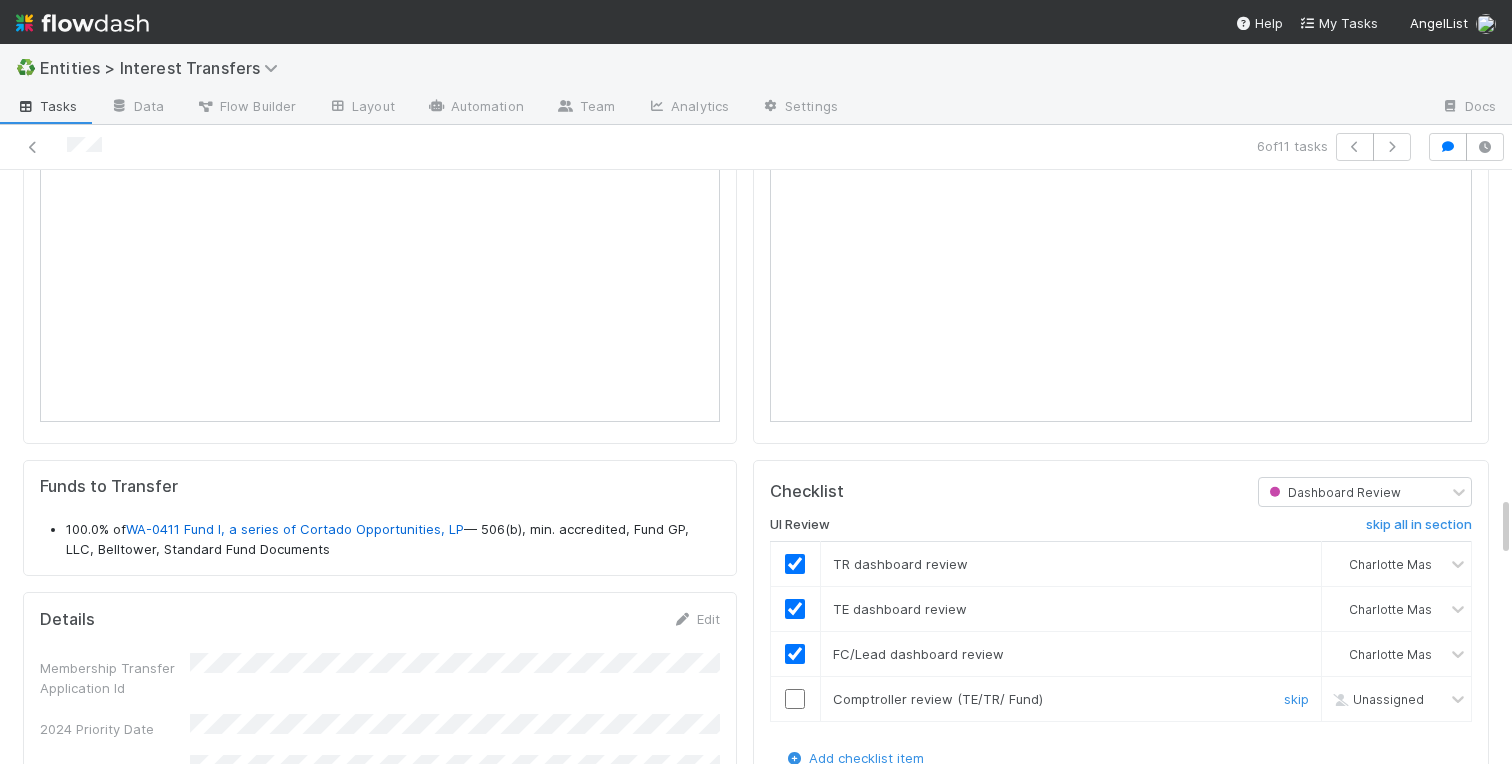 click at bounding box center [795, 699] 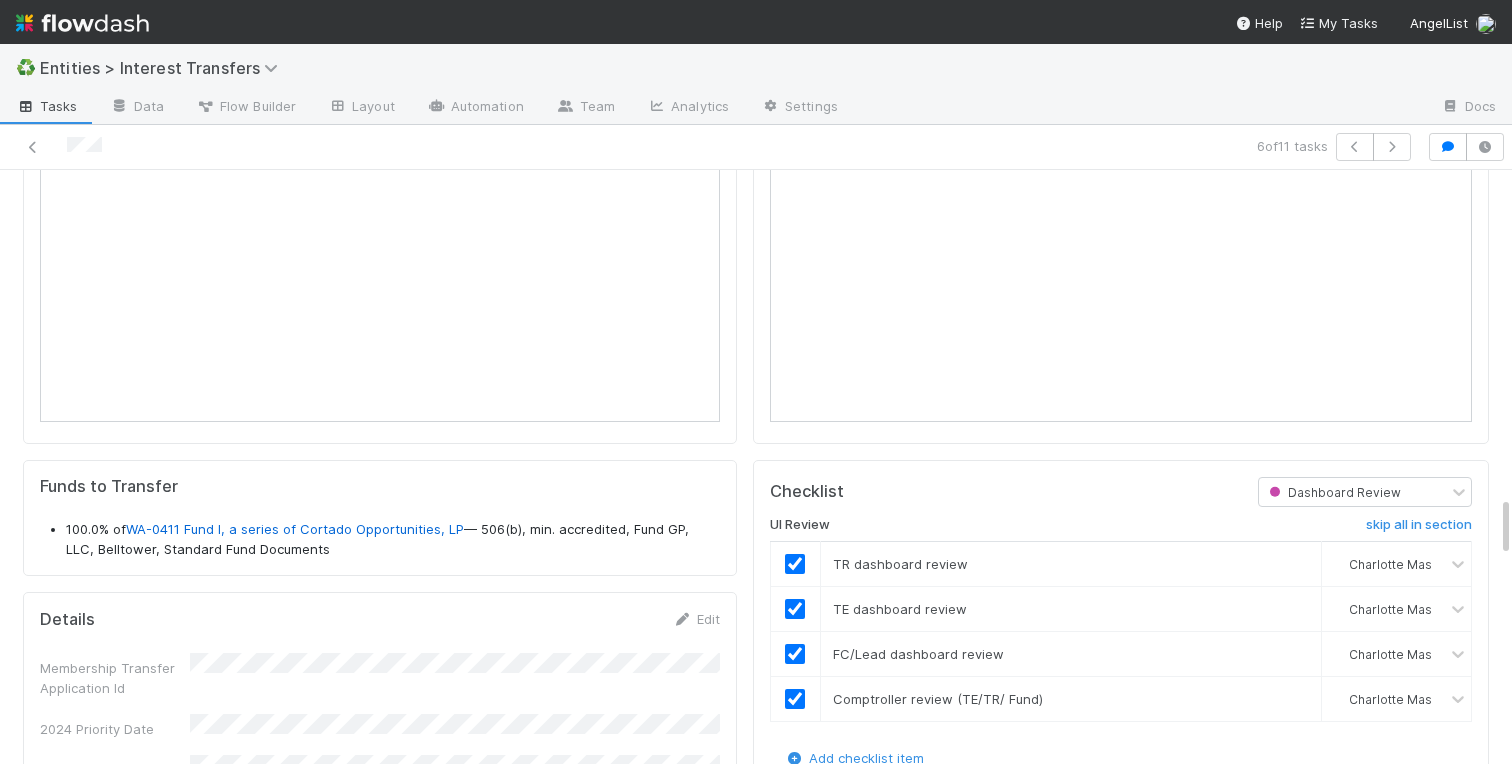 click on "Transferor Funds to Transfer
100.0% of  WA-0411 Fund I, a series of Cortado Opportunities, LP  — 506(b), min. accredited, Fund GP, LLC, Belltower, Standard Fund Documents
Details Edit Membership Transfer Application Id  2024 Priority Date  Primary Front Thread  Transferor: Email Address  Transfer Complexity    Entities are related party (IRC 267)  Description of transferee's relationship to transferor  Purpose of Transfer  Purpose of Transfer (Other Reason)  Transferor: Entity Name  Transferor: Treasury Profile  Transferor: Entity Id  Transferor: Entity Type  Transferor: Signatory Name  Transferee: Entity Name  Transferee: Signatory Name  Transferee: Entity Id  Transferee: Treasury Profile  Transferee: Email Address  Transferee Invited At  Transferee Invitation Link  Lead(s) Invited At  Requested Transfer Effective Date   Transfer Agreements  BYOD - Template  DocuSign URL  Signed Agreements  Other Supporting Documentation  Link to Comptroller  Standard Transfer  Fractional %  # of Follow Ups  Created On" at bounding box center [380, 1460] 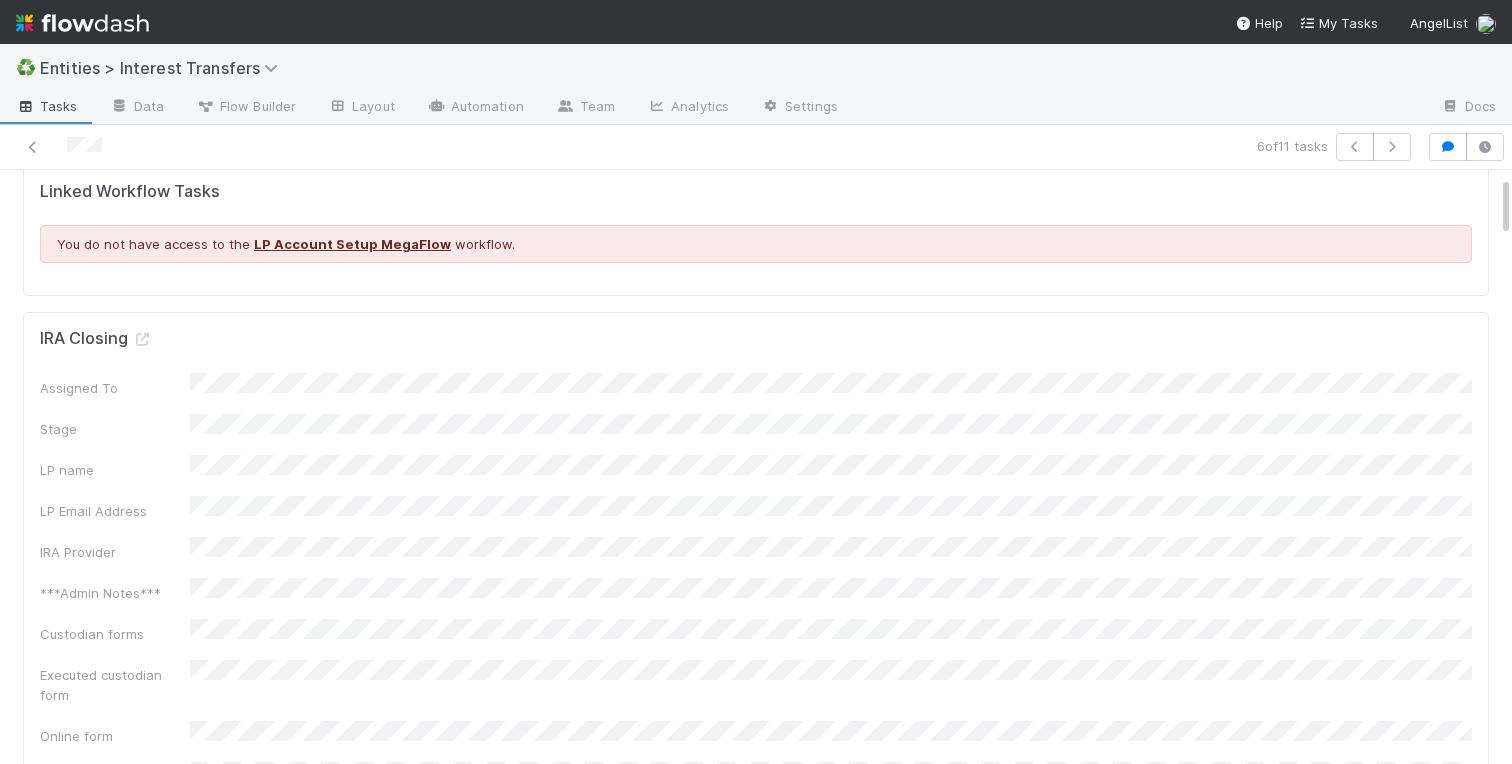 scroll, scrollTop: 0, scrollLeft: 0, axis: both 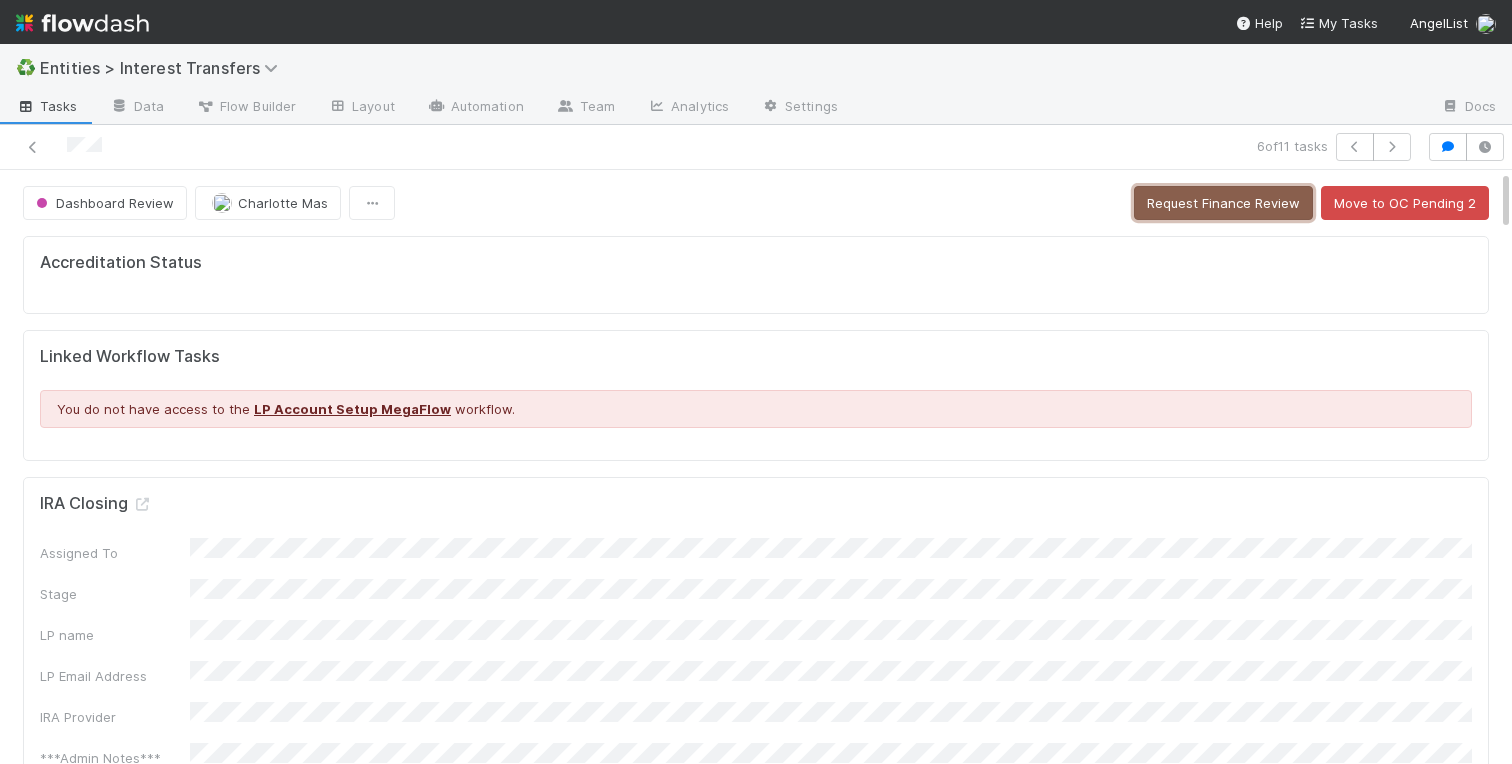 click on "Request Finance Review" at bounding box center (1223, 203) 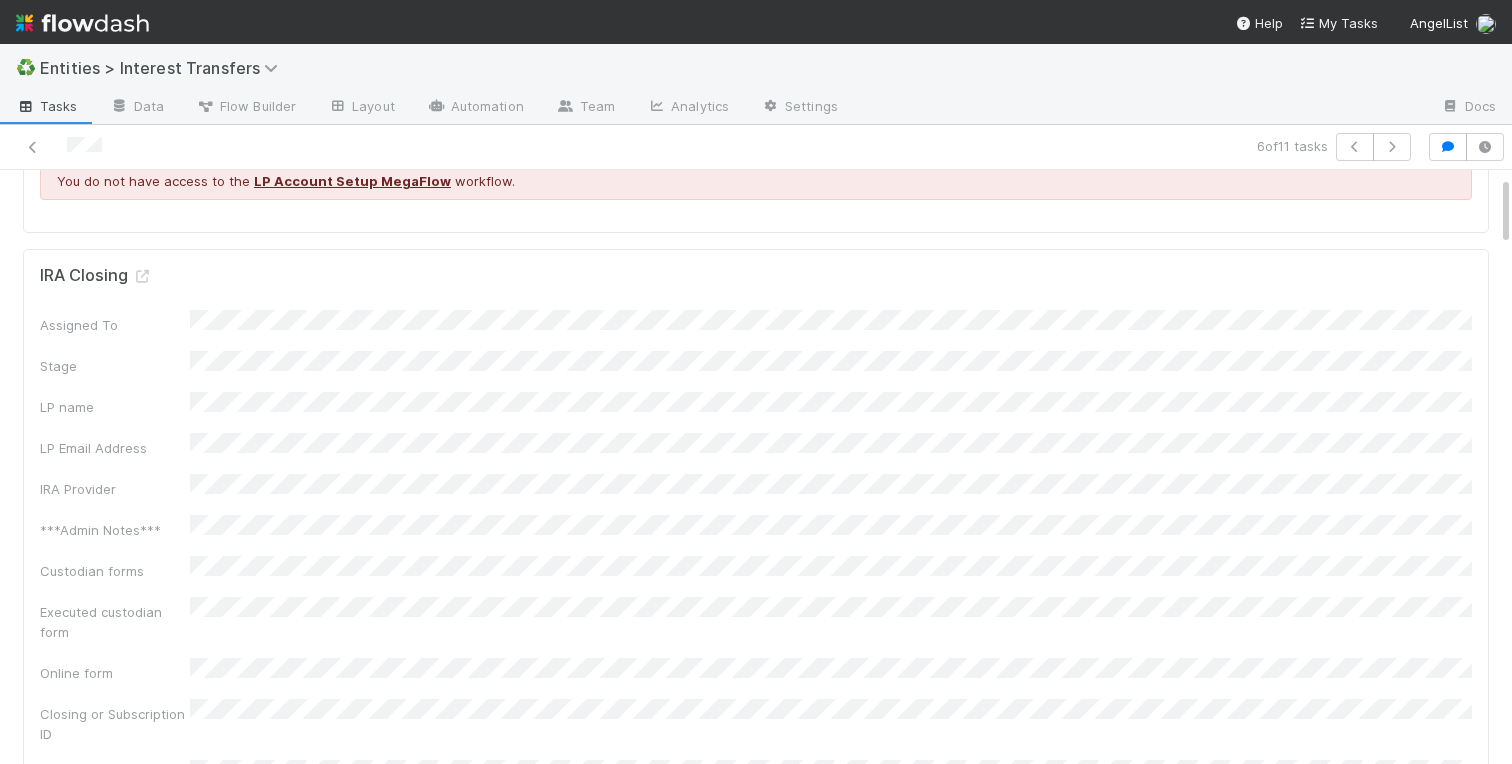 scroll, scrollTop: 49, scrollLeft: 0, axis: vertical 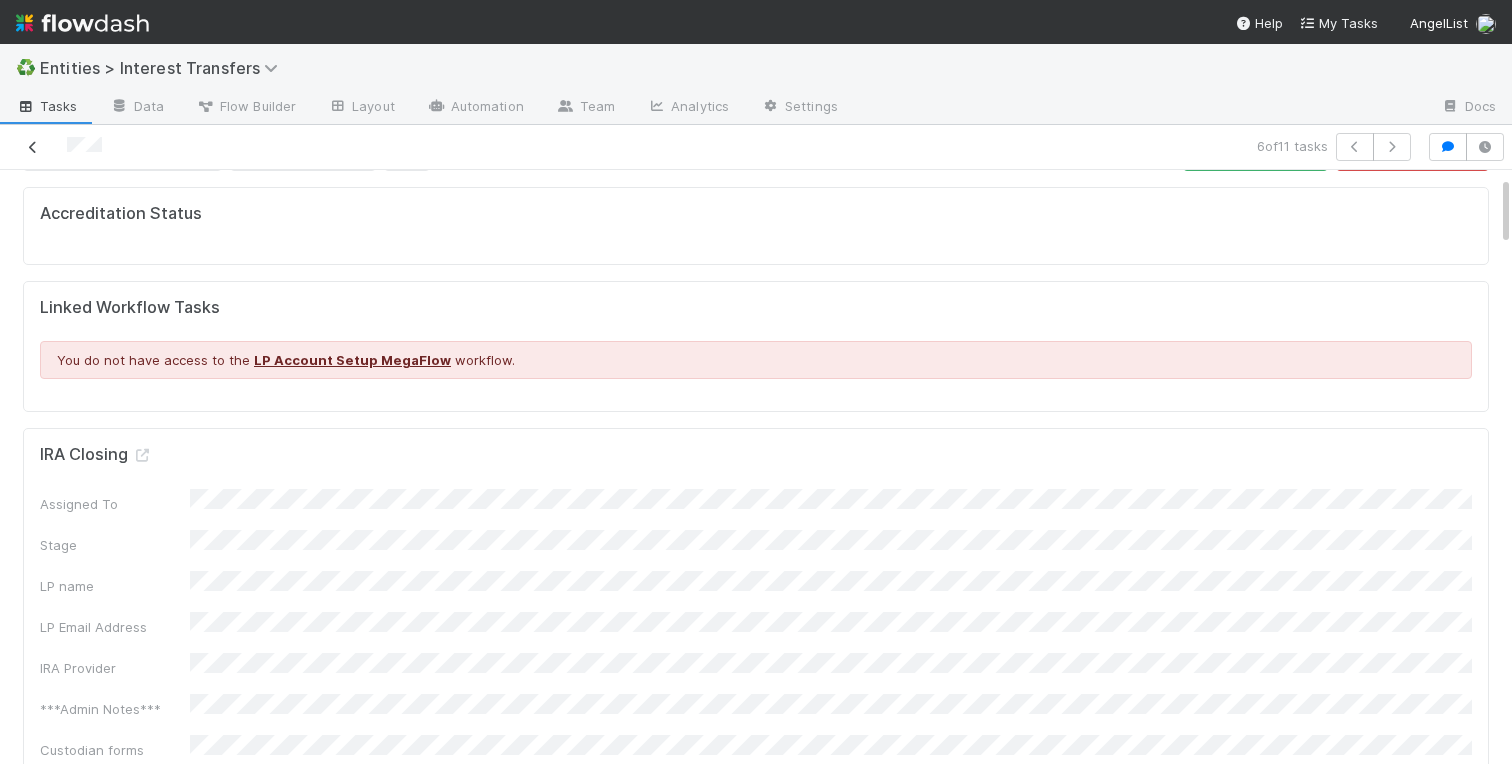 click at bounding box center (33, 147) 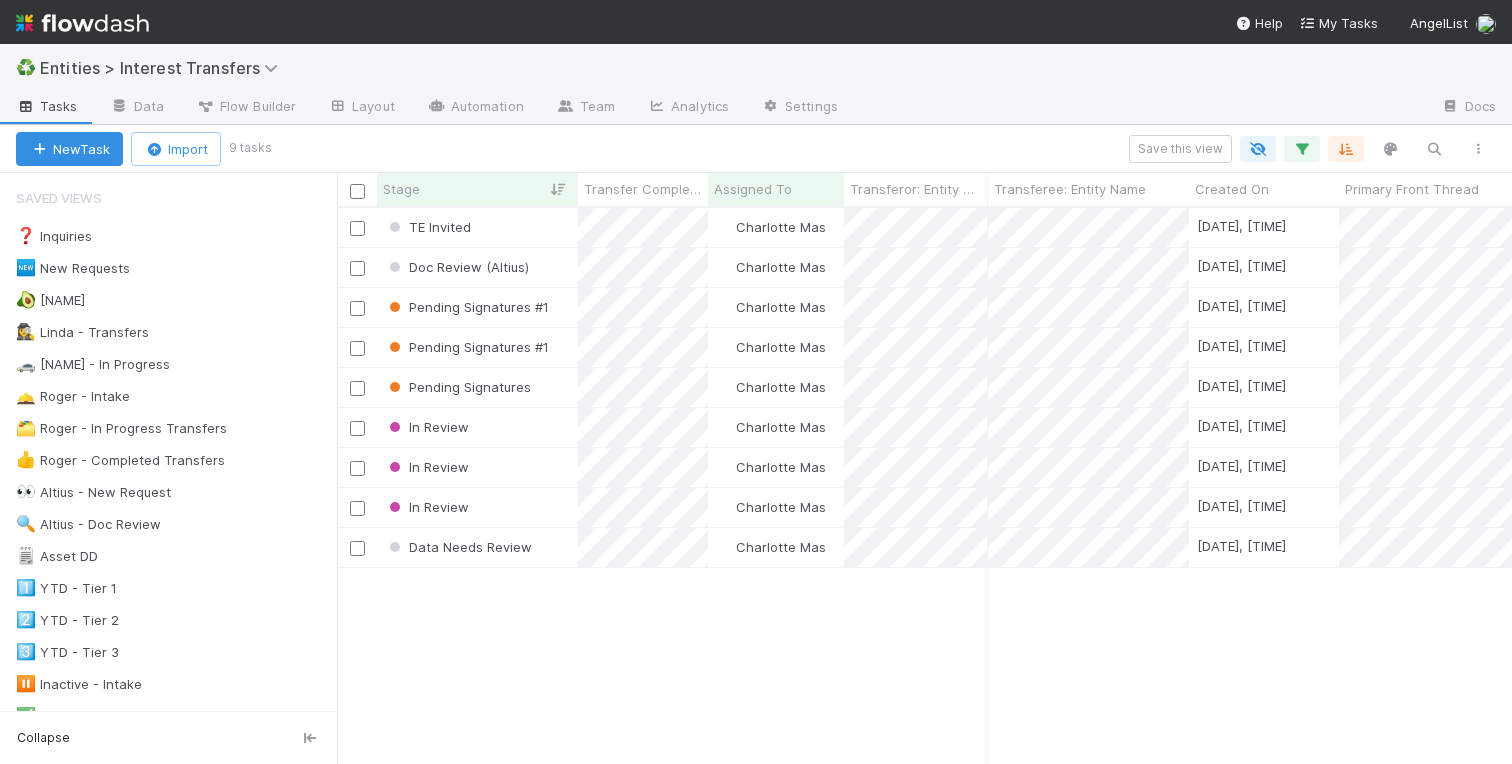 scroll, scrollTop: 555, scrollLeft: 1175, axis: both 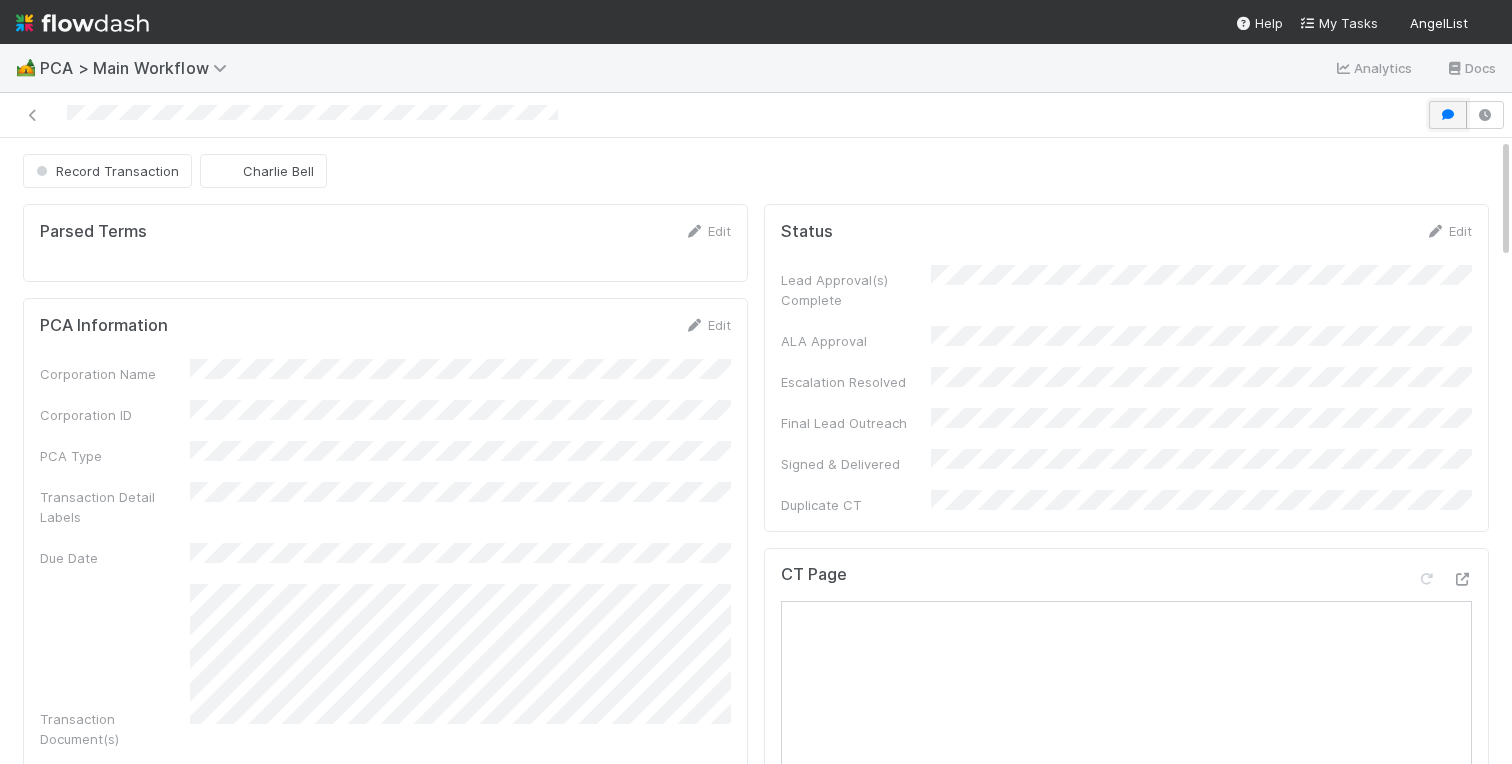click at bounding box center [1448, 115] 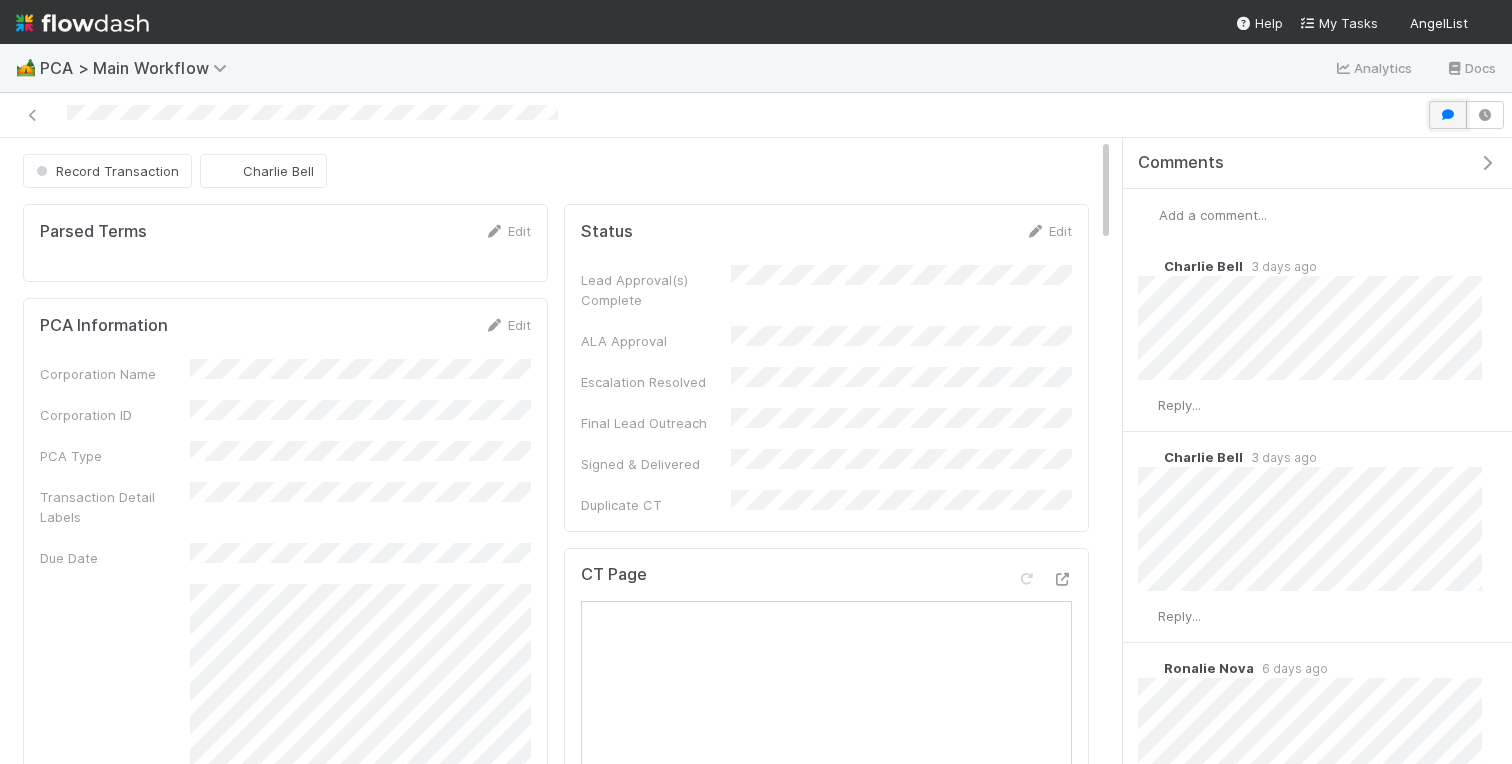 click at bounding box center (1448, 115) 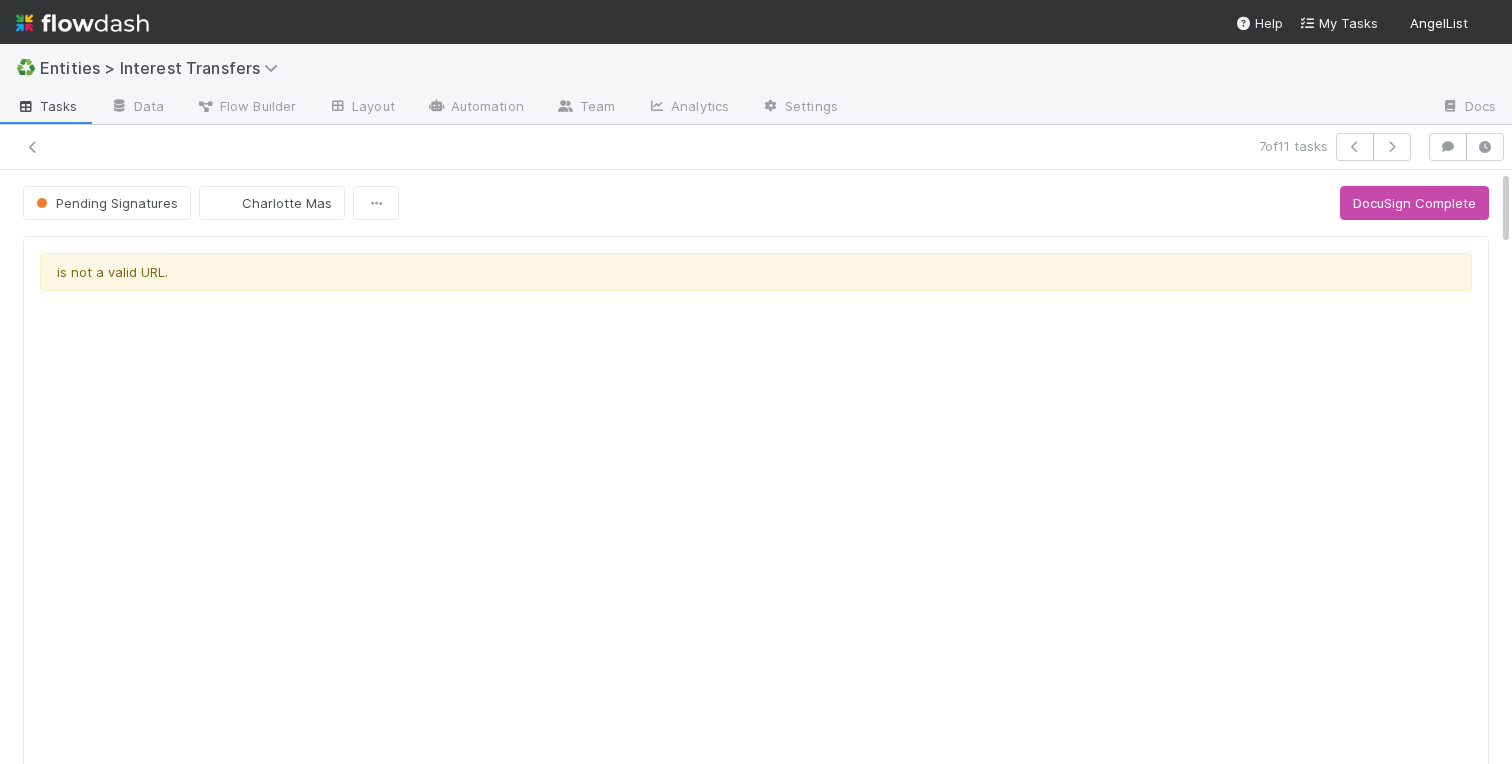 scroll, scrollTop: 0, scrollLeft: 0, axis: both 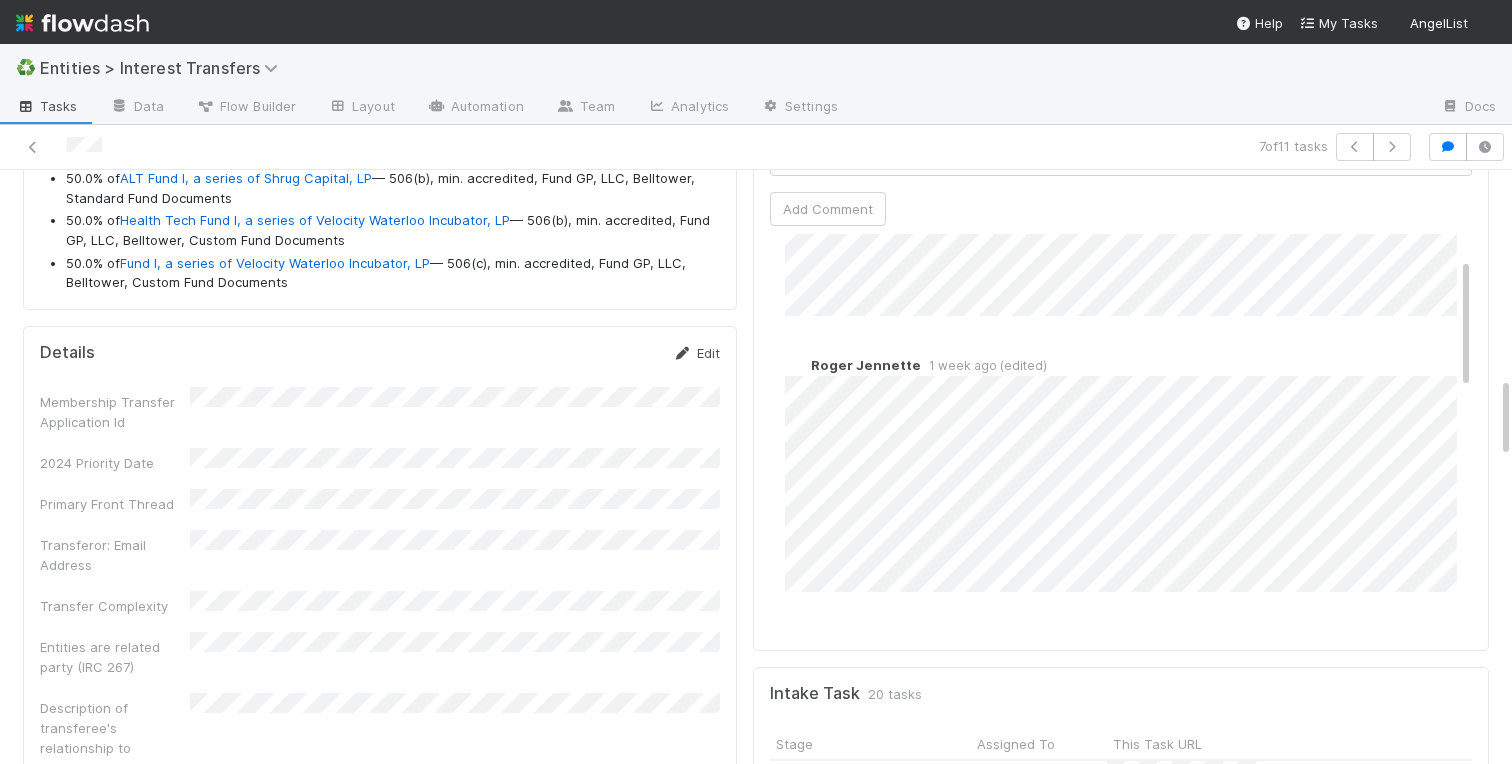 click on "Edit" at bounding box center [696, 353] 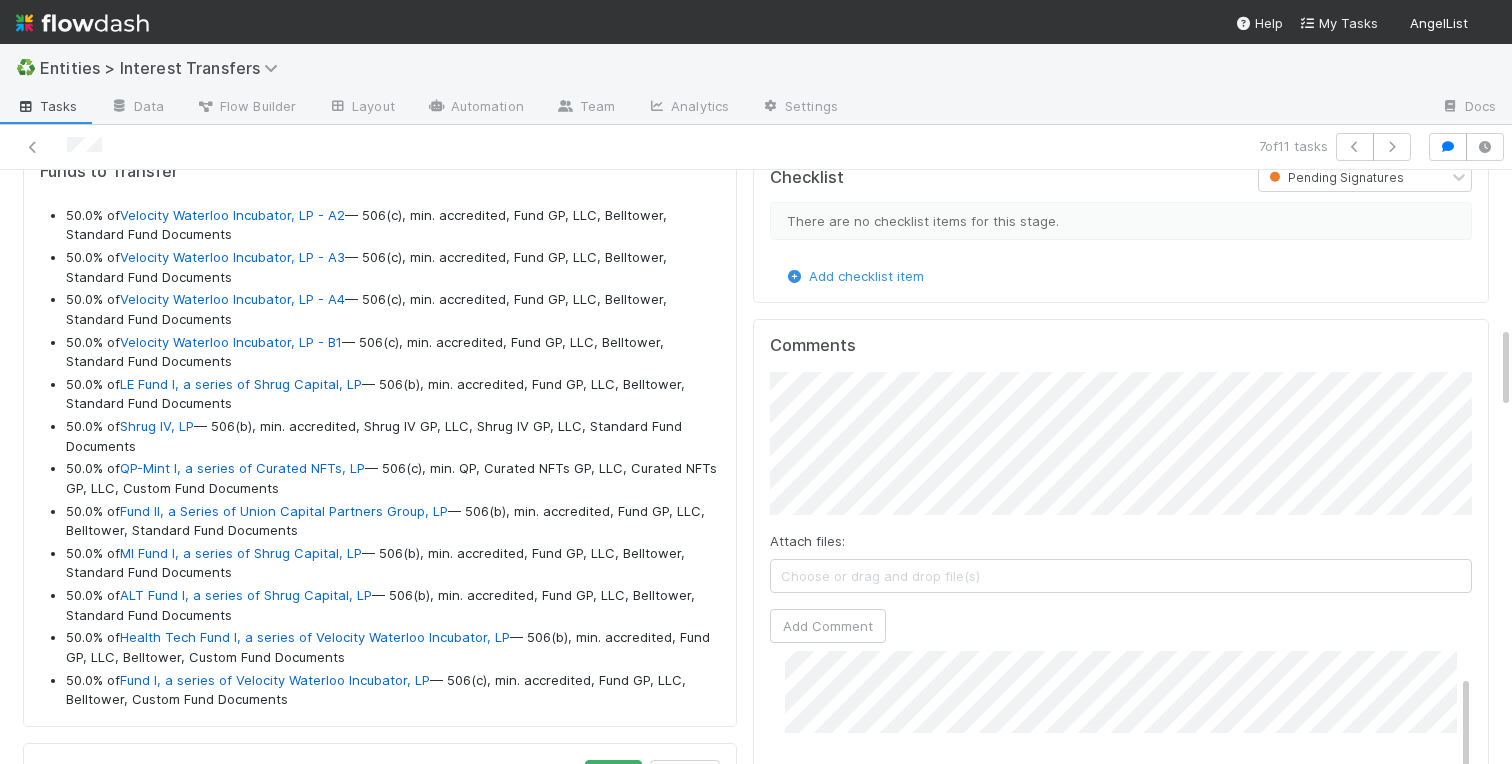 scroll, scrollTop: 1108, scrollLeft: 0, axis: vertical 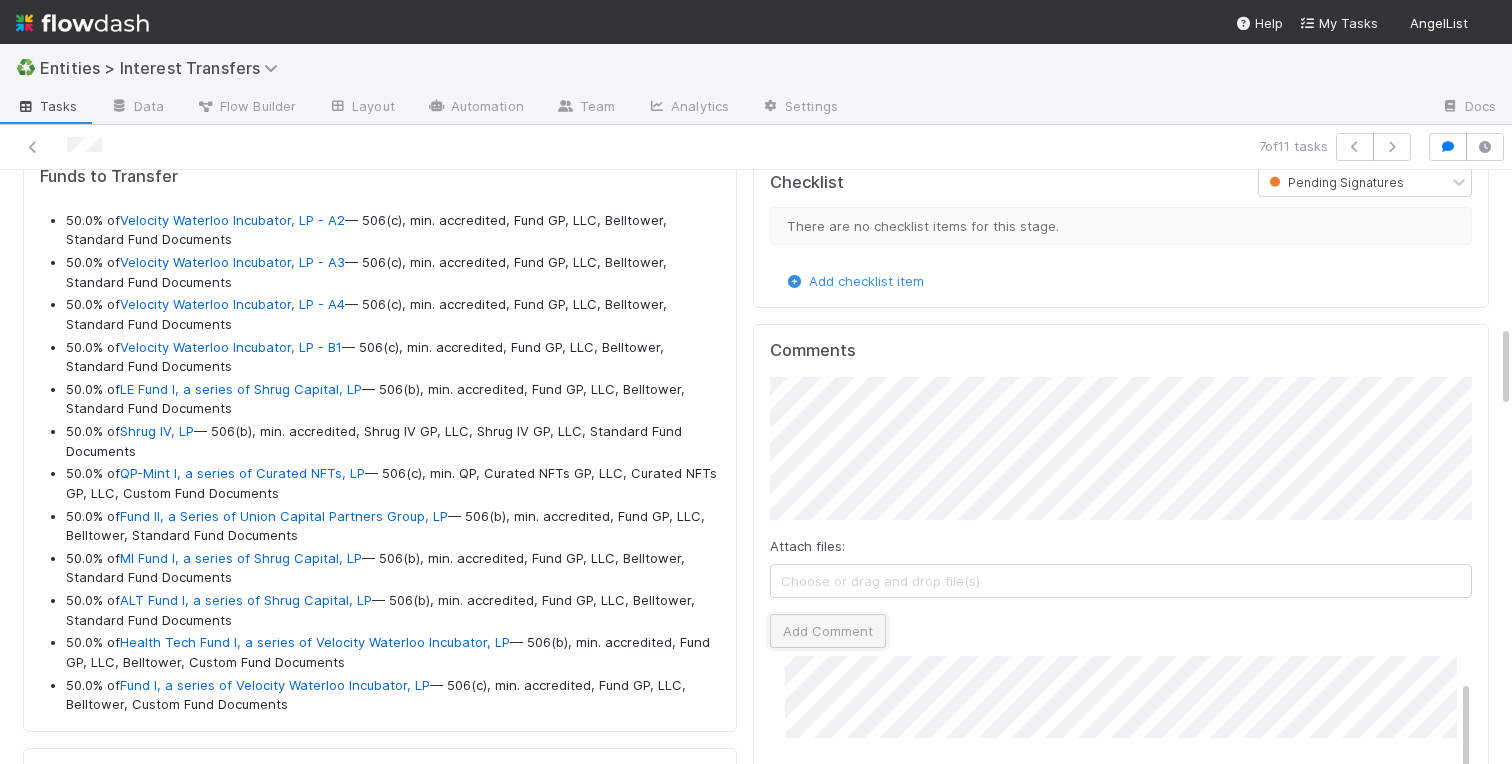 click on "Add Comment" at bounding box center (828, 631) 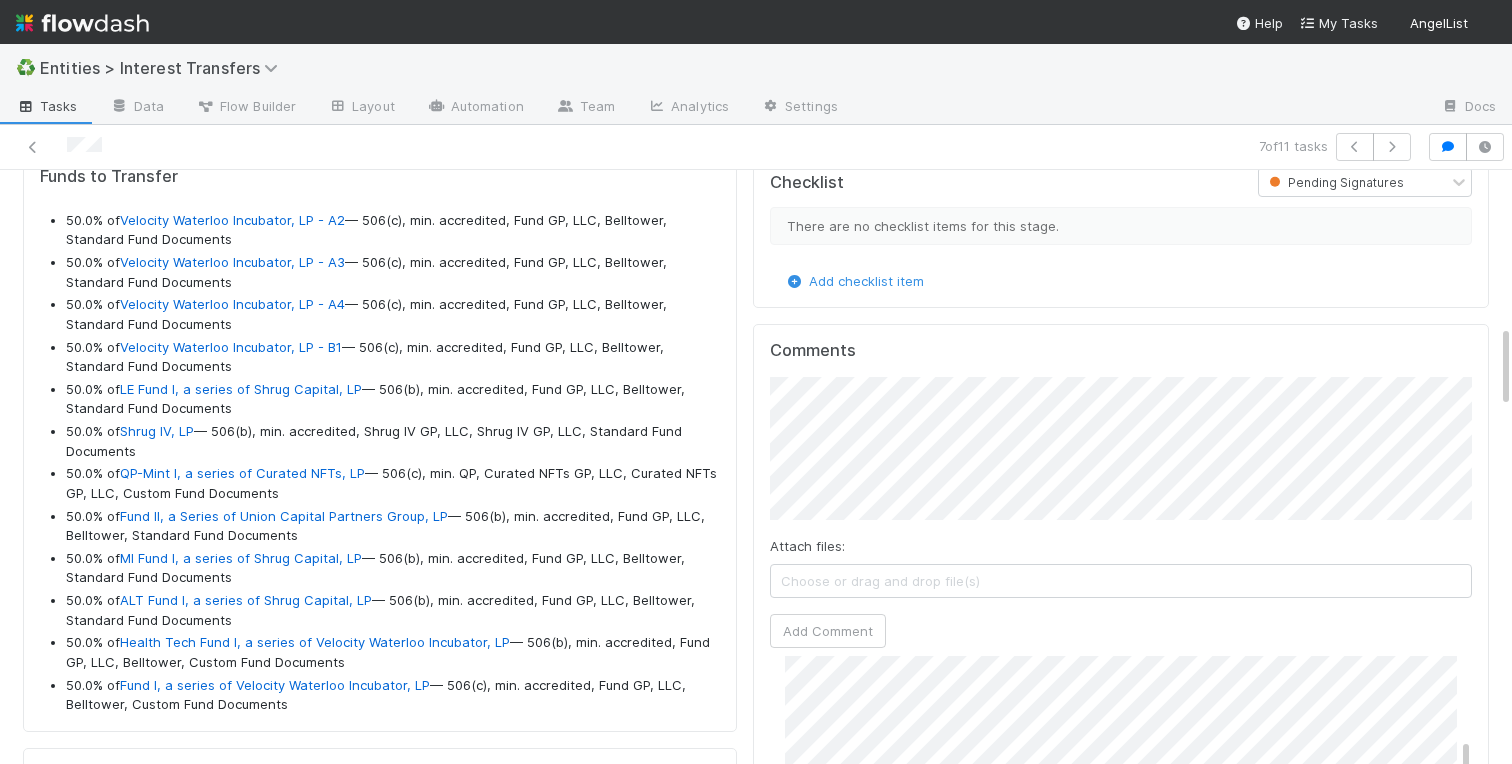 scroll, scrollTop: 296, scrollLeft: 0, axis: vertical 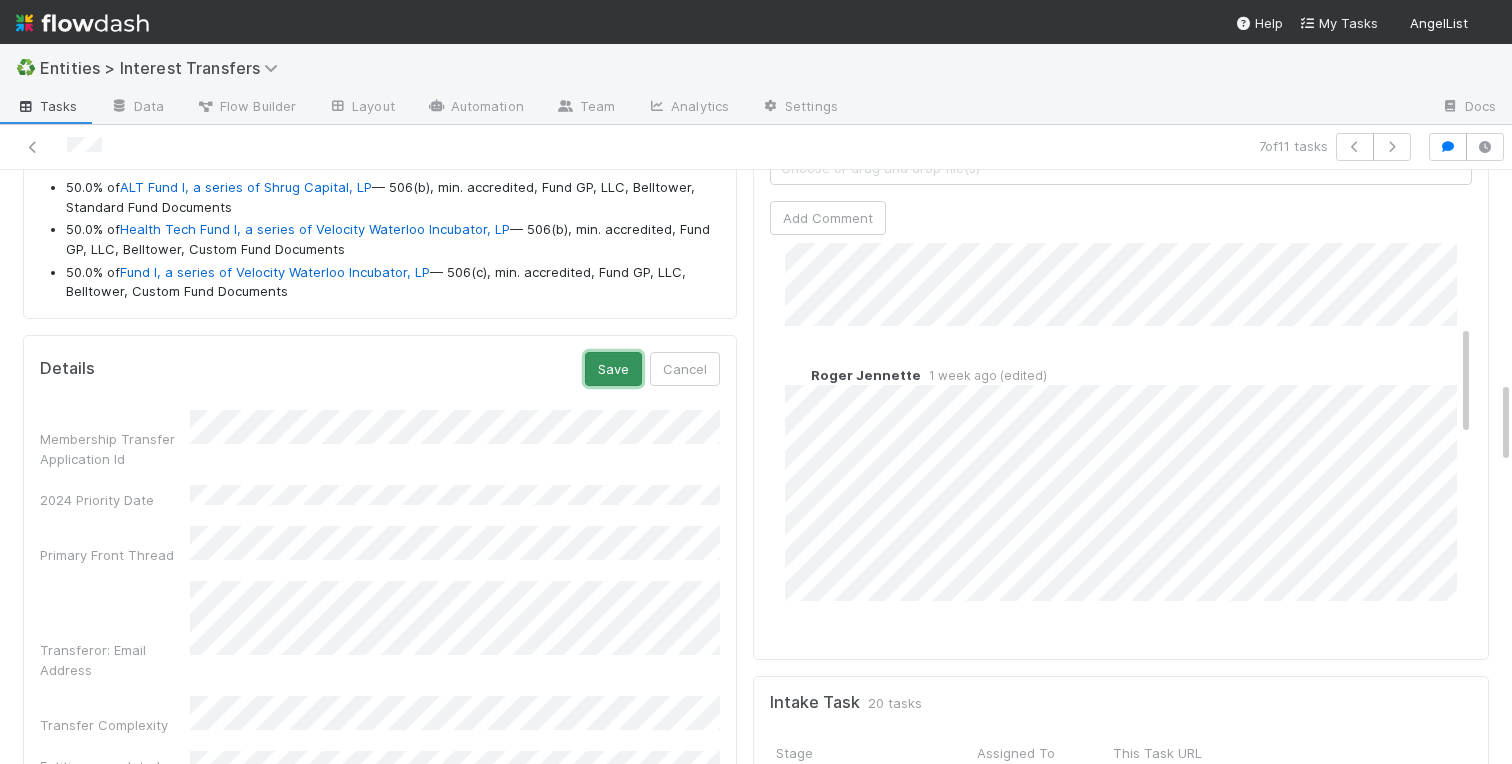 click on "Save" at bounding box center [613, 369] 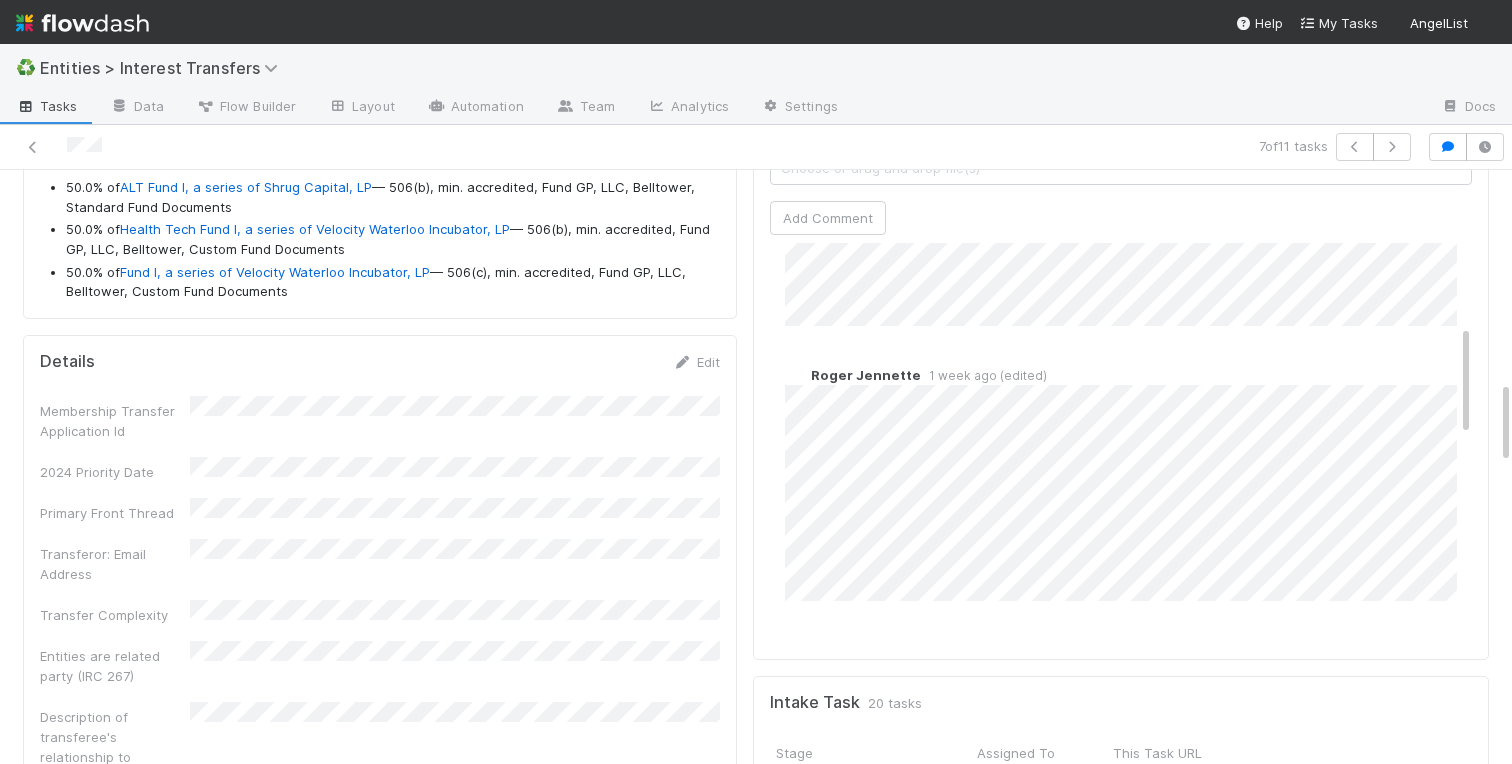 scroll, scrollTop: 0, scrollLeft: 0, axis: both 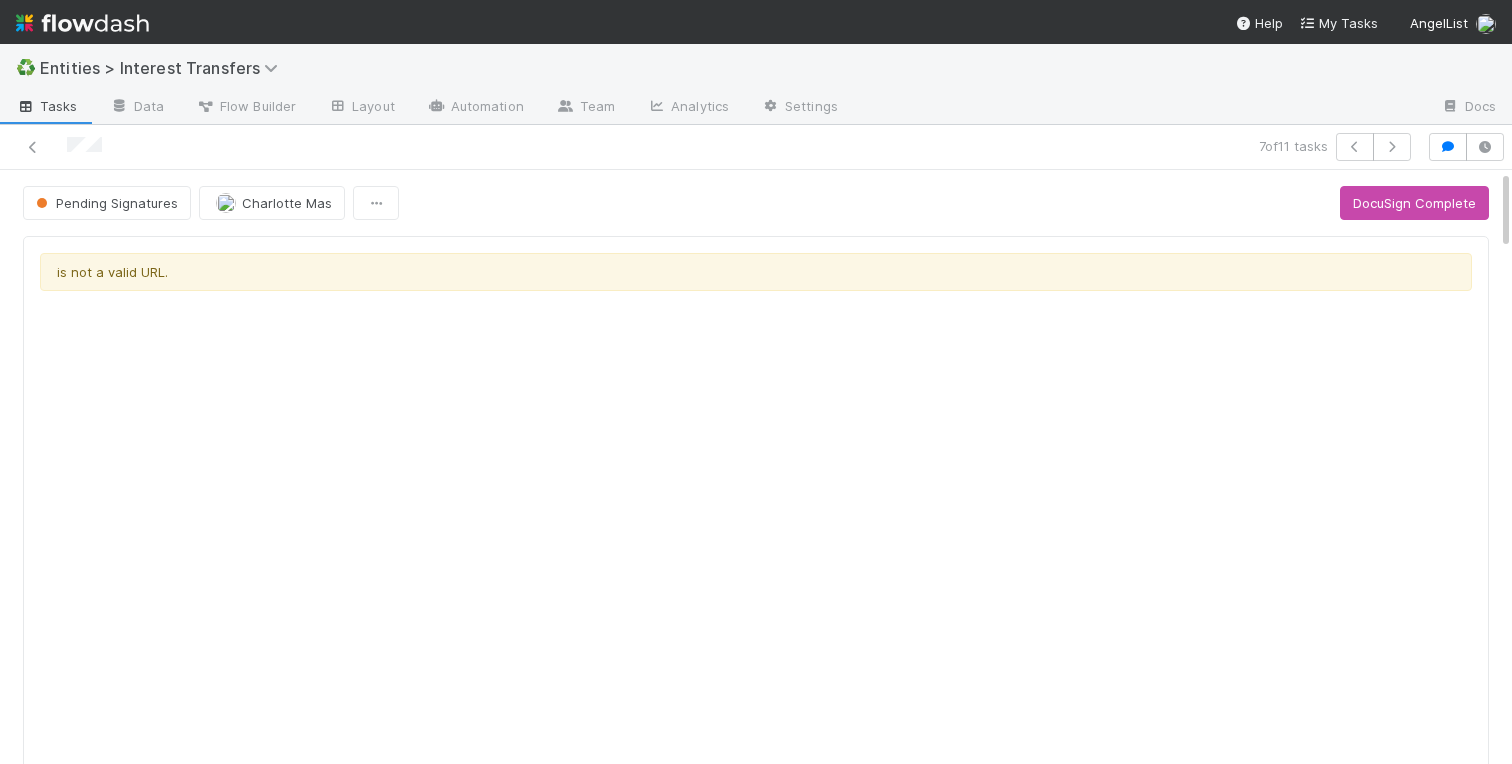 click on "is not a valid URL. Accreditation Status   Linked Workflow Tasks You do not have access to the   LP Account Setup MegaFlow   workflow. IRA Closing   Distributions <> LPIT   Create a new  task Link an existing  task Funds to Transfer
50.0% of  Velocity Waterloo Incubator, LP - A2  — 506(c), min. accredited, Fund GP, LLC, Belltower, Standard Fund Documents
50.0% of  Velocity Waterloo Incubator, LP - A3  — 506(c), min. accredited, Fund GP, LLC, Belltower, Standard Fund Documents
50.0% of  Velocity Waterloo Incubator, LP - A4  — 506(c), min. accredited, Fund GP, LLC, Belltower, Standard Fund Documents
50.0% of  Velocity Waterloo Incubator, LP - B1  — 506(c), min. accredited, Fund GP, LLC, Belltower, Standard Fund Documents
50.0% of  LE Fund I, a series of Shrug Capital, LP  — 506(b), min. accredited, Fund GP, LLC, Belltower, Standard Fund Documents
50.0% of  Shrug IV, LP  — 506(b), min. accredited, Shrug IV GP, LLC, Shrug IV GP, LLC, Standard Fund Documents
50.0% of
50.0% of" at bounding box center (756, 2545) 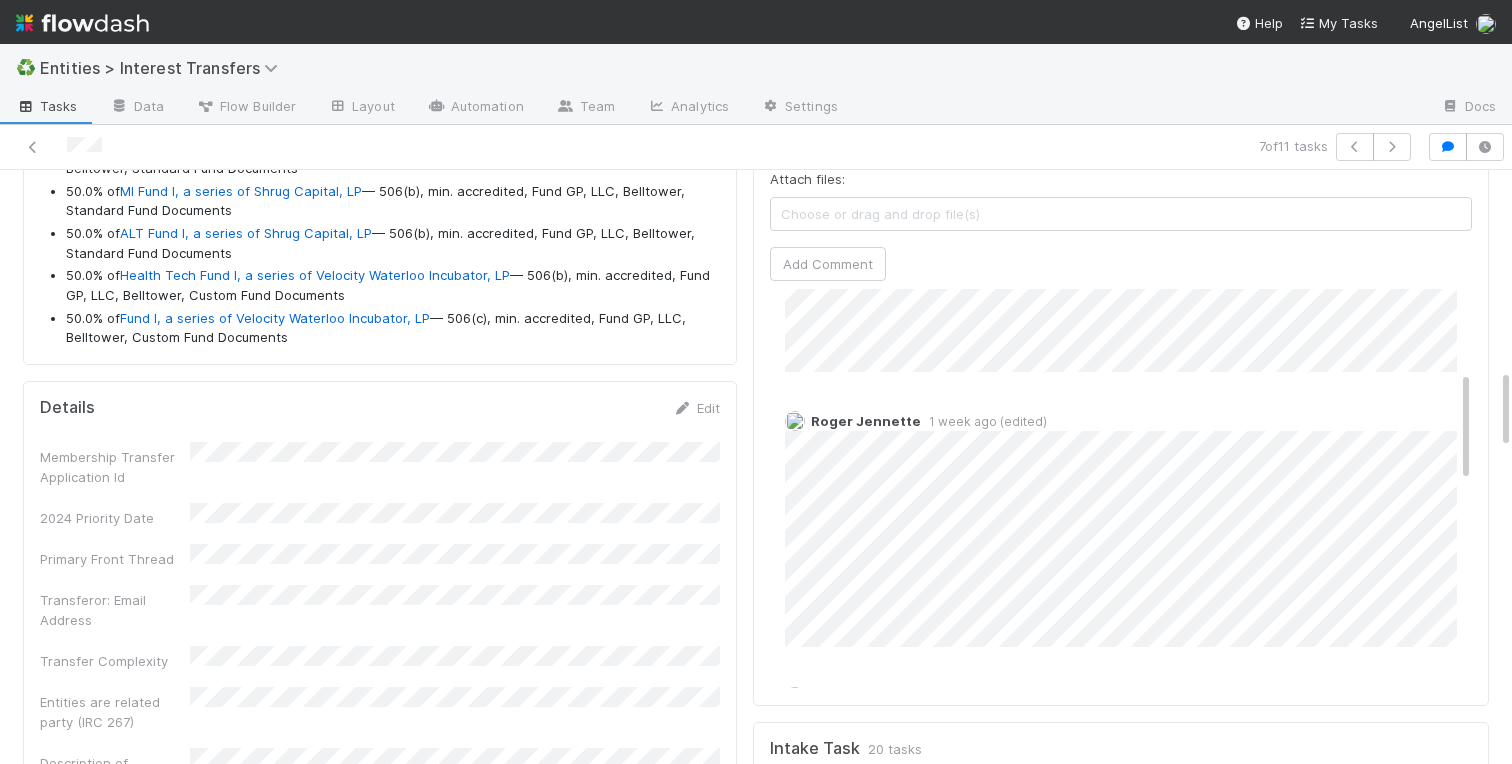 scroll, scrollTop: 1472, scrollLeft: 0, axis: vertical 